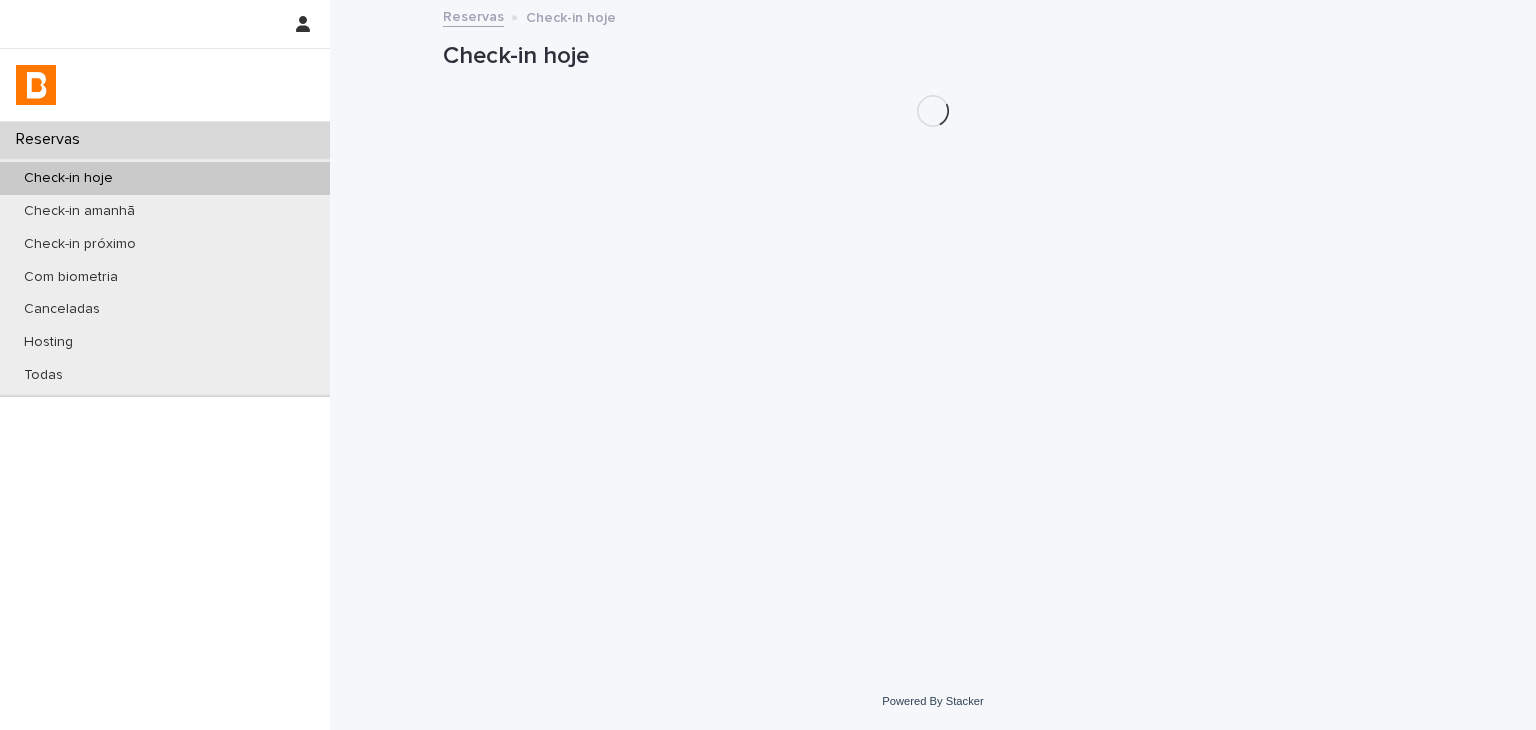 scroll, scrollTop: 0, scrollLeft: 0, axis: both 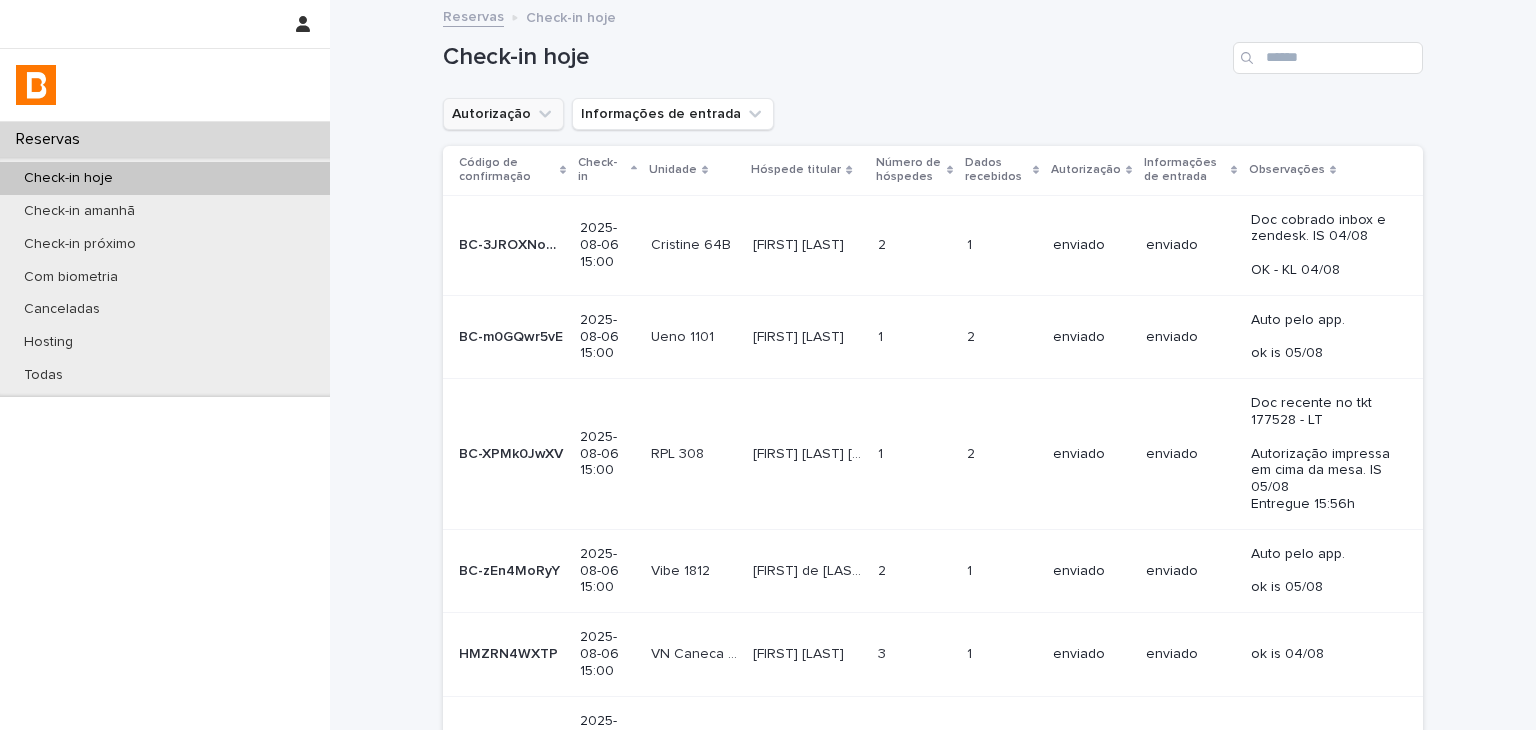 click on "Autorização" at bounding box center [503, 114] 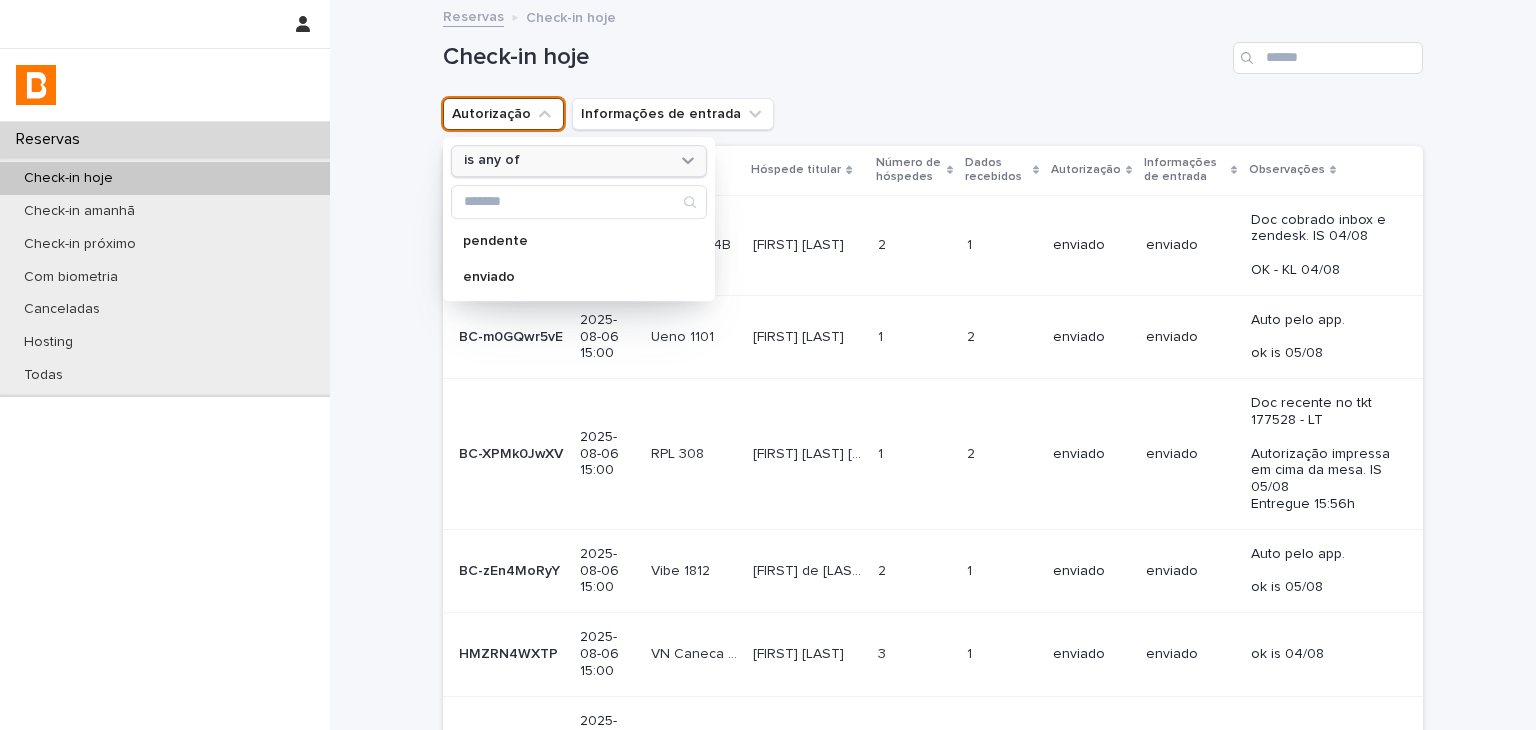 click on "is any of" at bounding box center (566, 161) 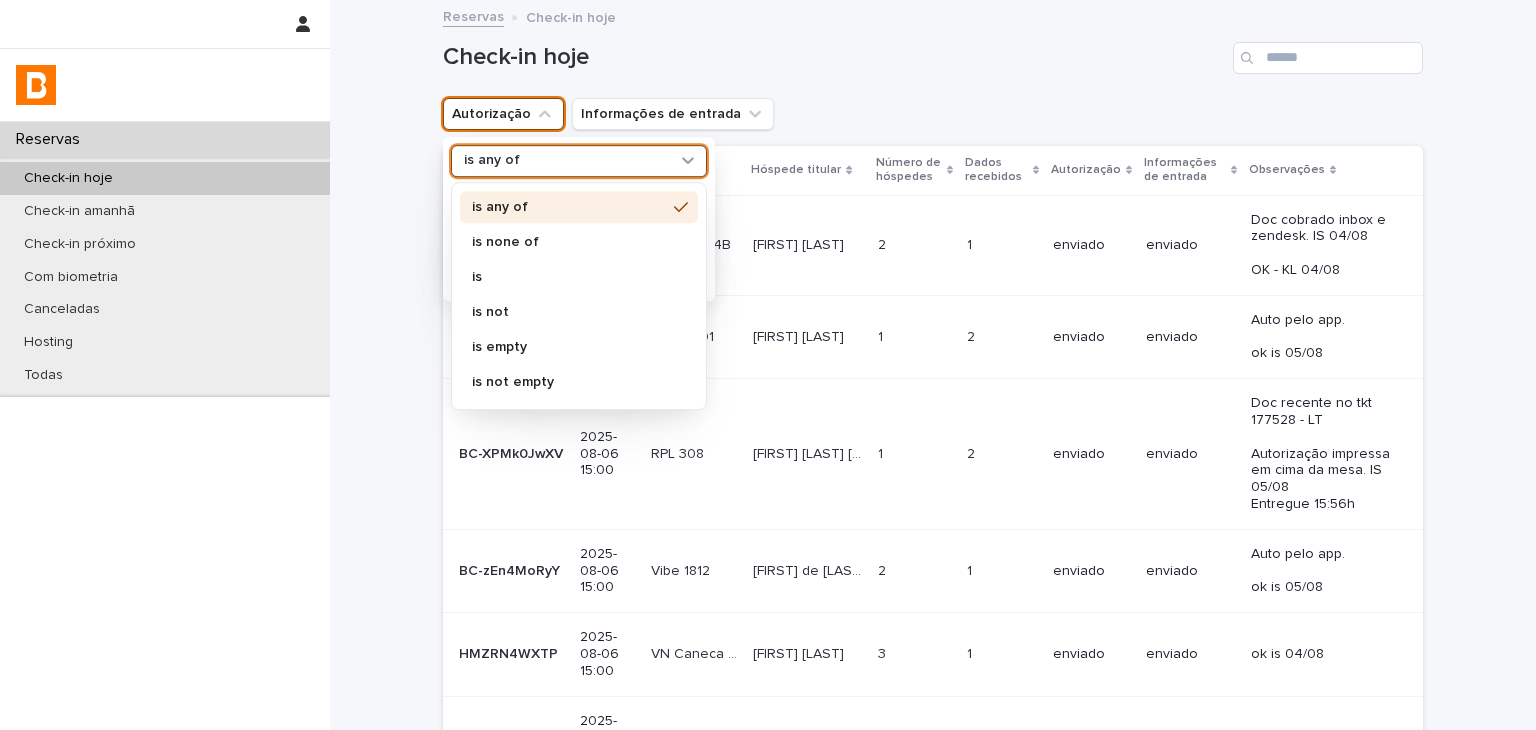 click on "is none of" at bounding box center [579, 242] 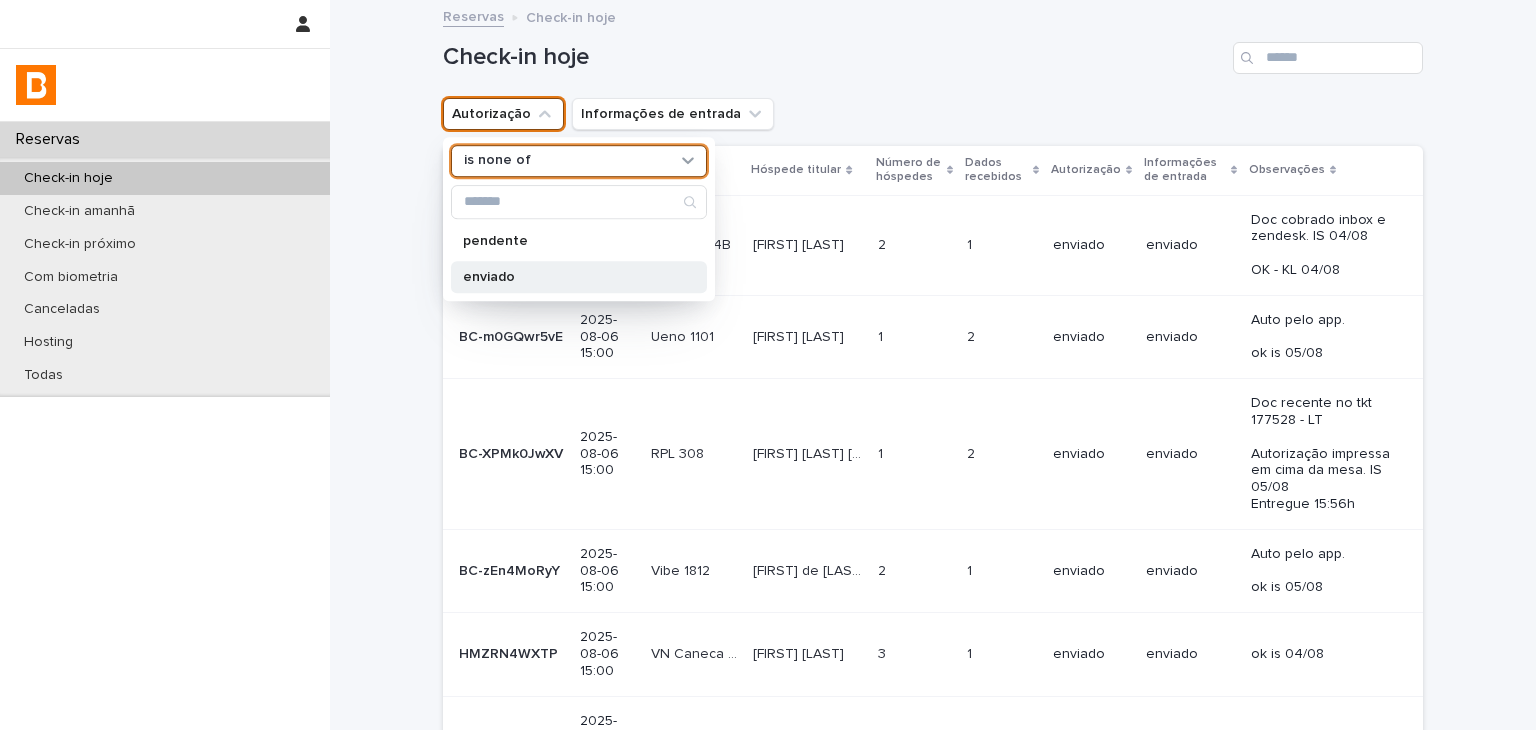 click on "enviado" at bounding box center [569, 277] 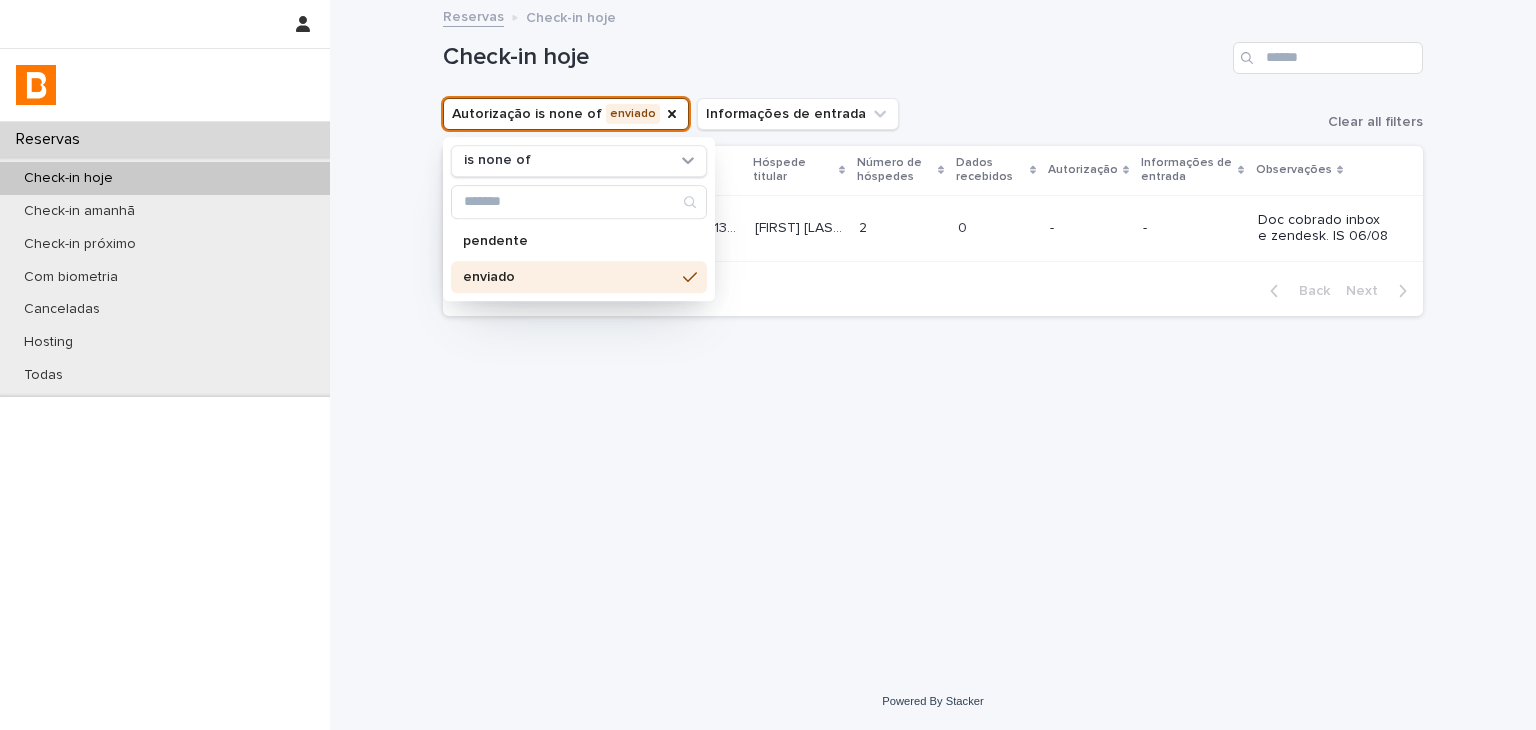 click on "Reservas Check-in hoje" at bounding box center [933, 18] 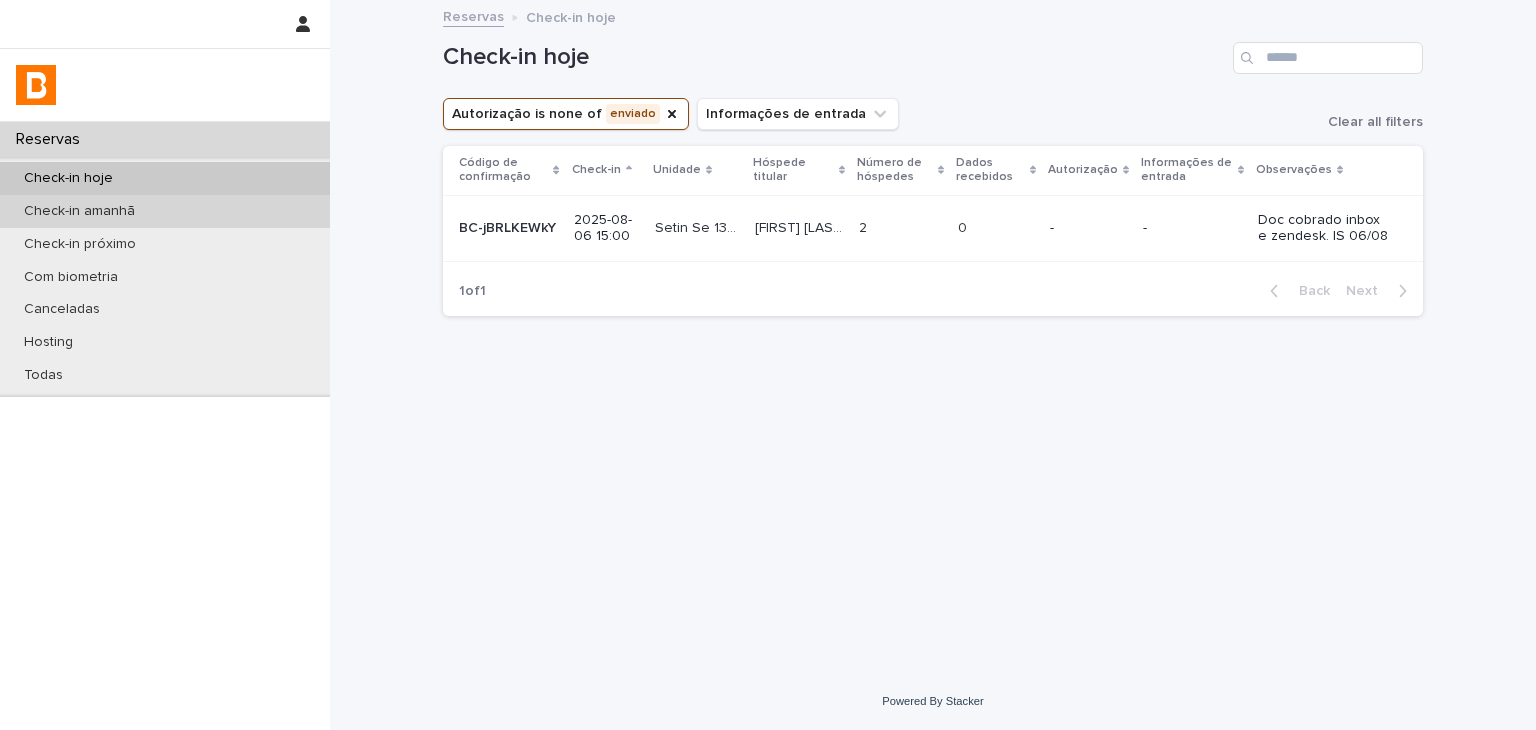 click on "Check-in amanhã" at bounding box center (165, 211) 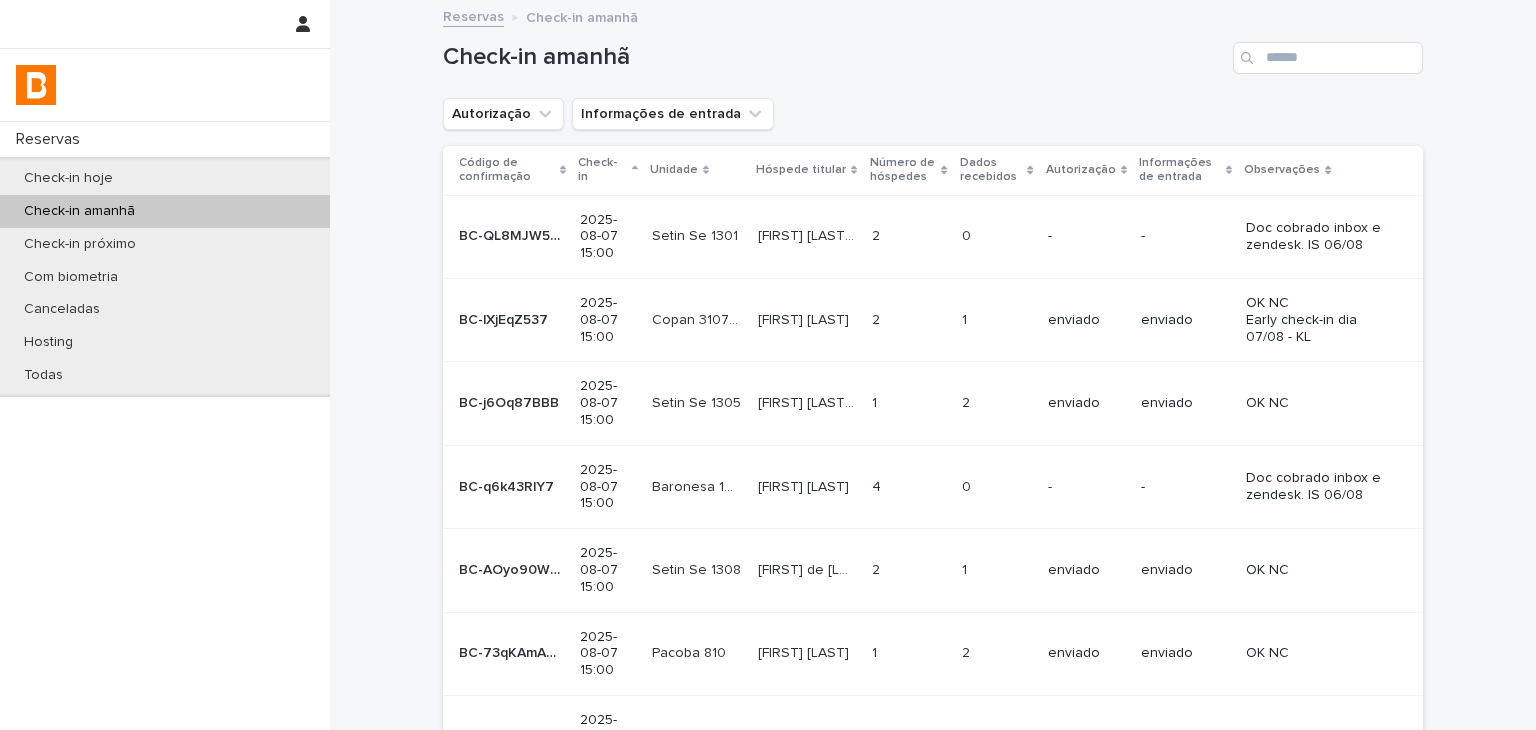 drag, startPoint x: 502, startPoint y: 107, endPoint x: 499, endPoint y: 136, distance: 29.15476 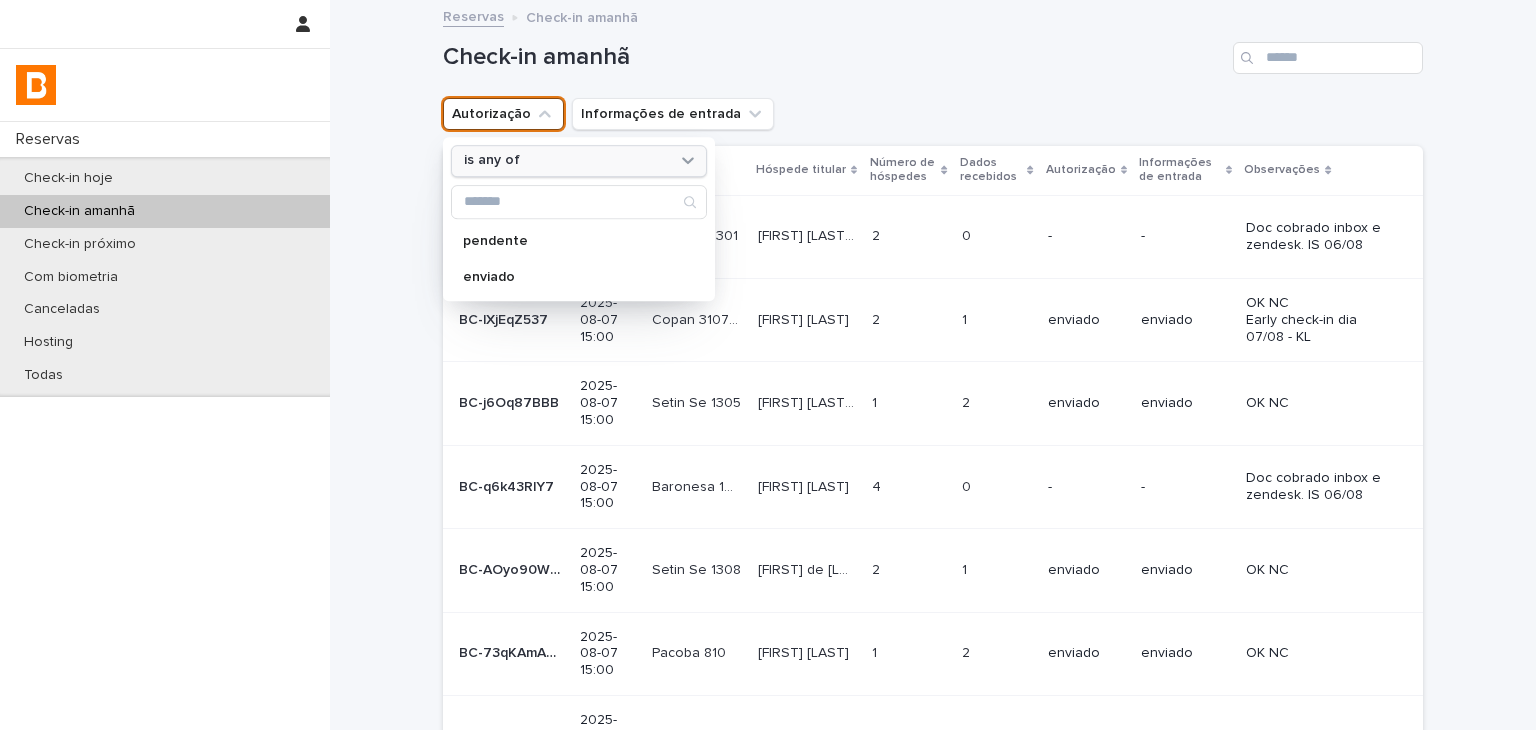 click on "is any of" at bounding box center [492, 161] 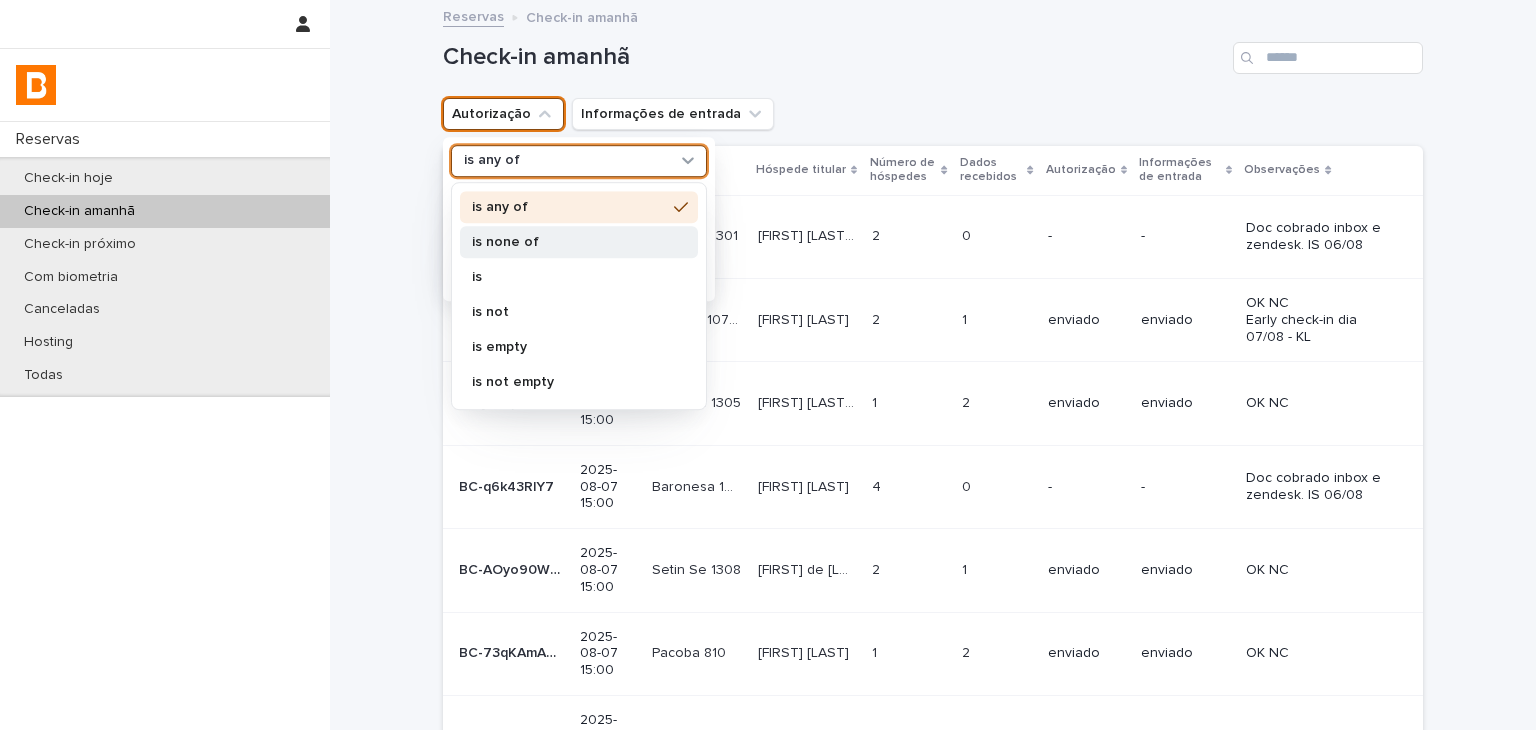 click on "is none of" at bounding box center [569, 242] 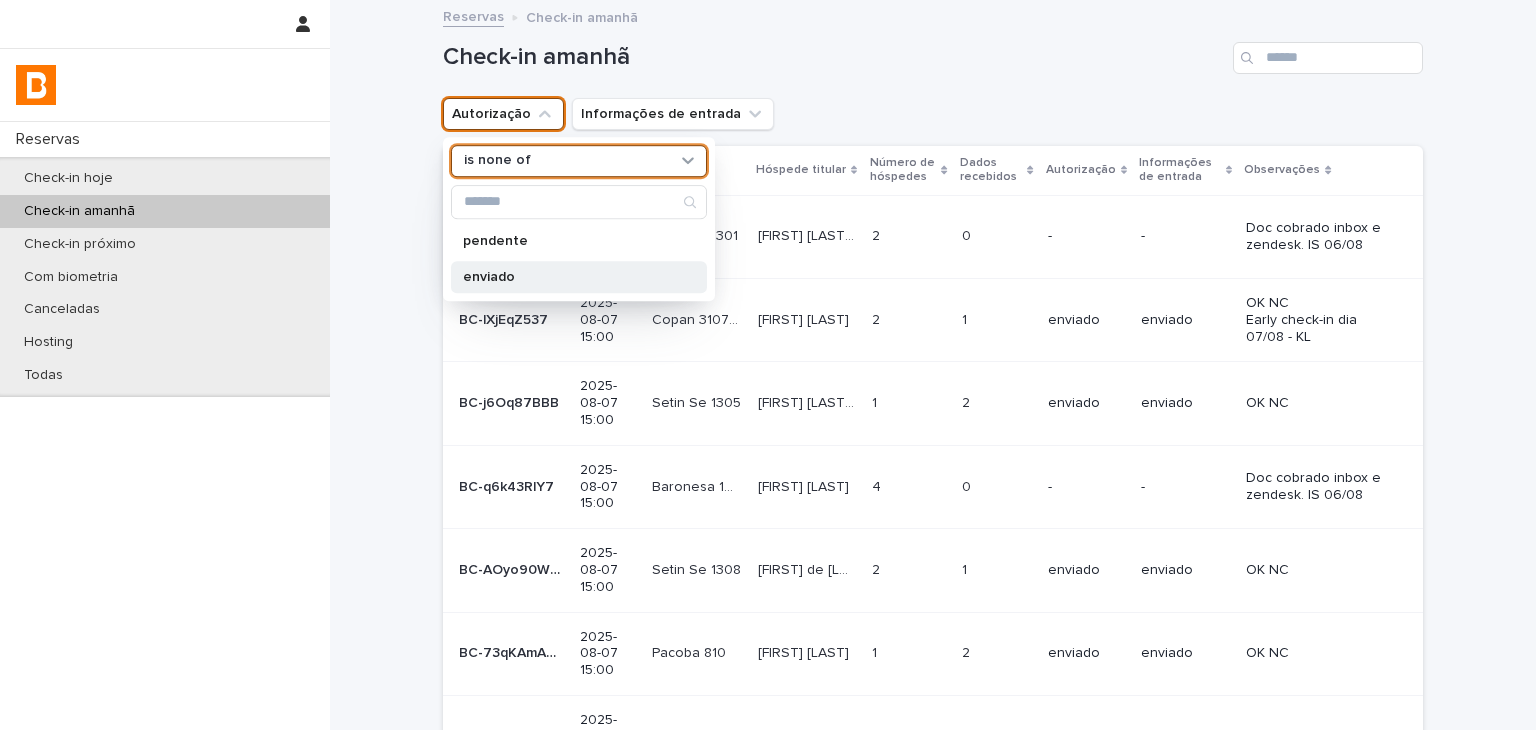 click on "enviado" at bounding box center (569, 277) 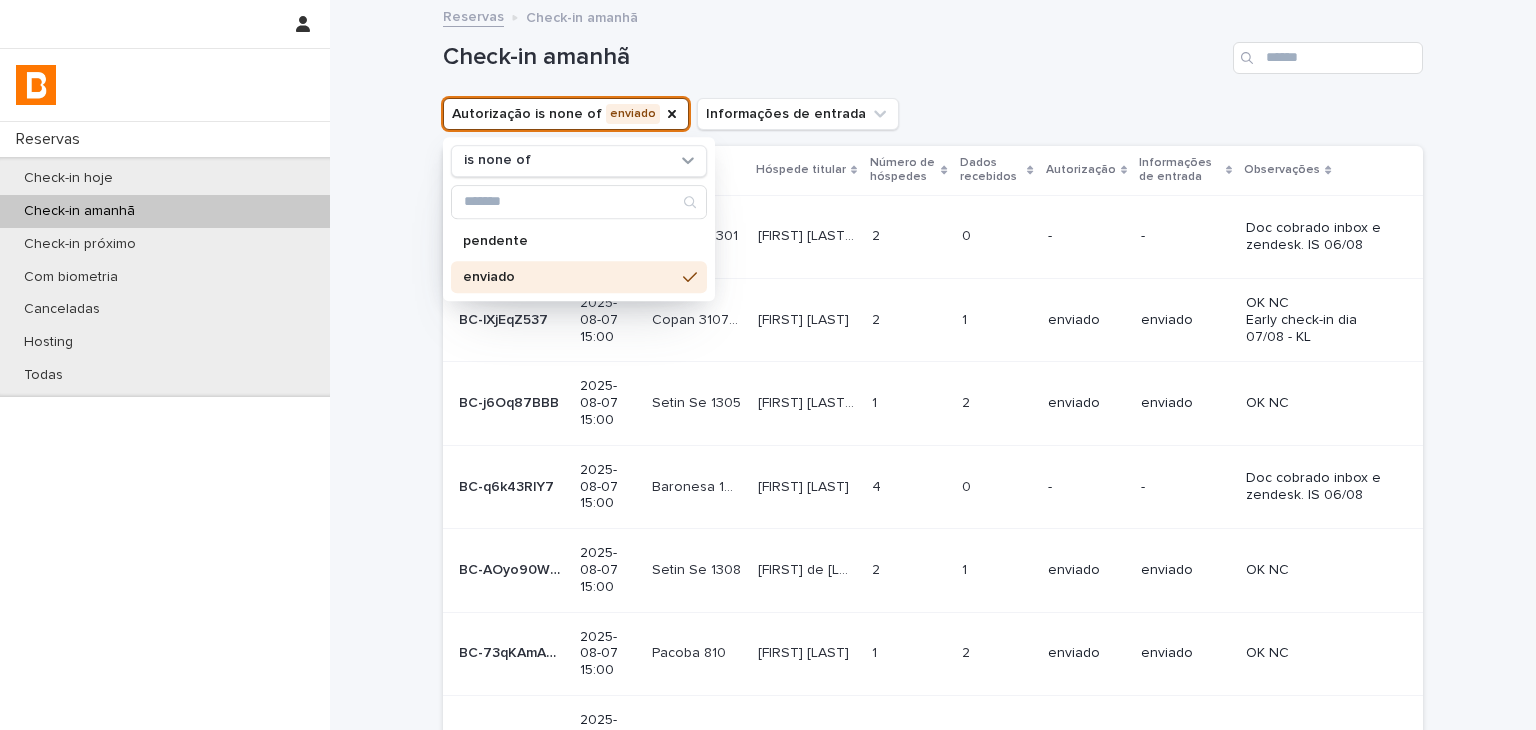 click on "Check-in amanhã" at bounding box center (933, 50) 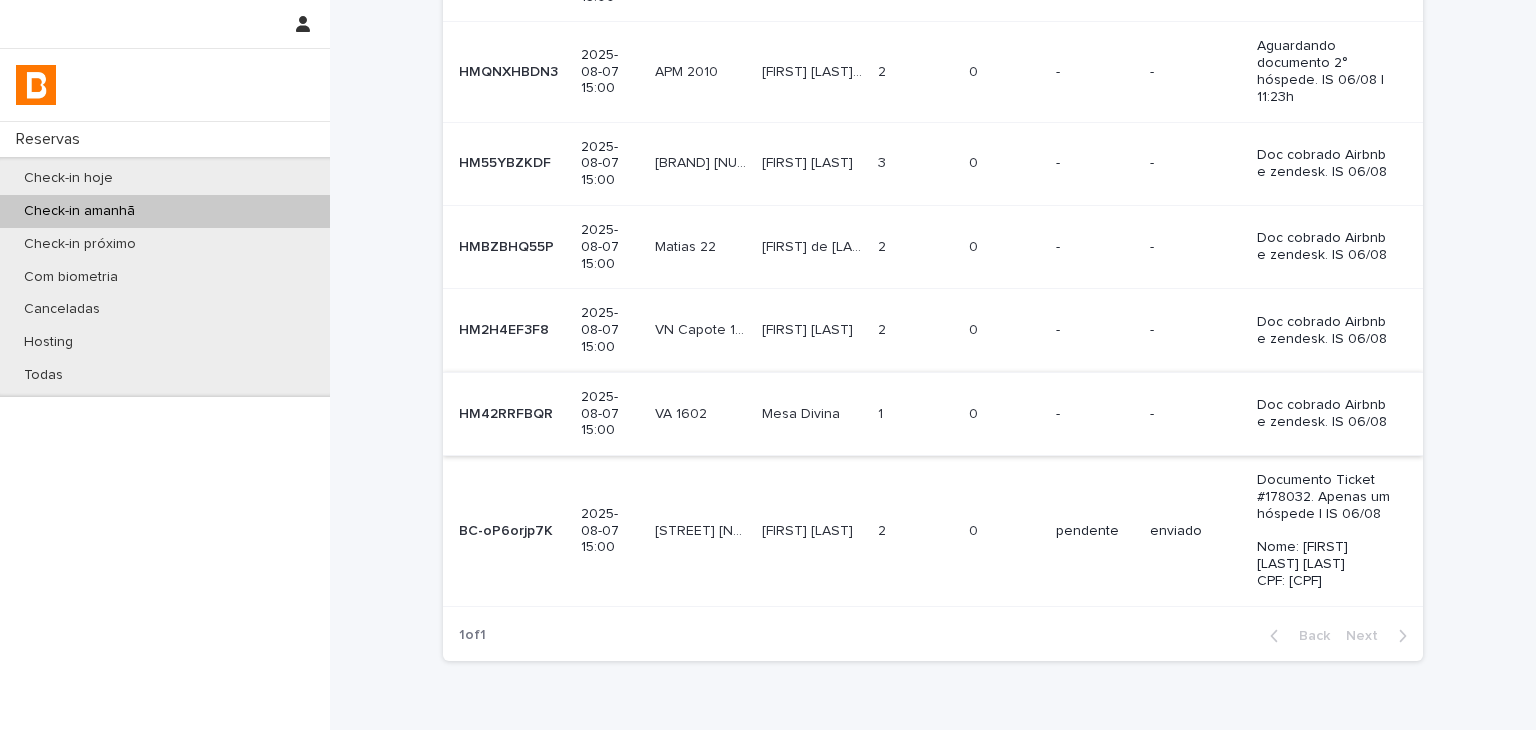 scroll, scrollTop: 0, scrollLeft: 0, axis: both 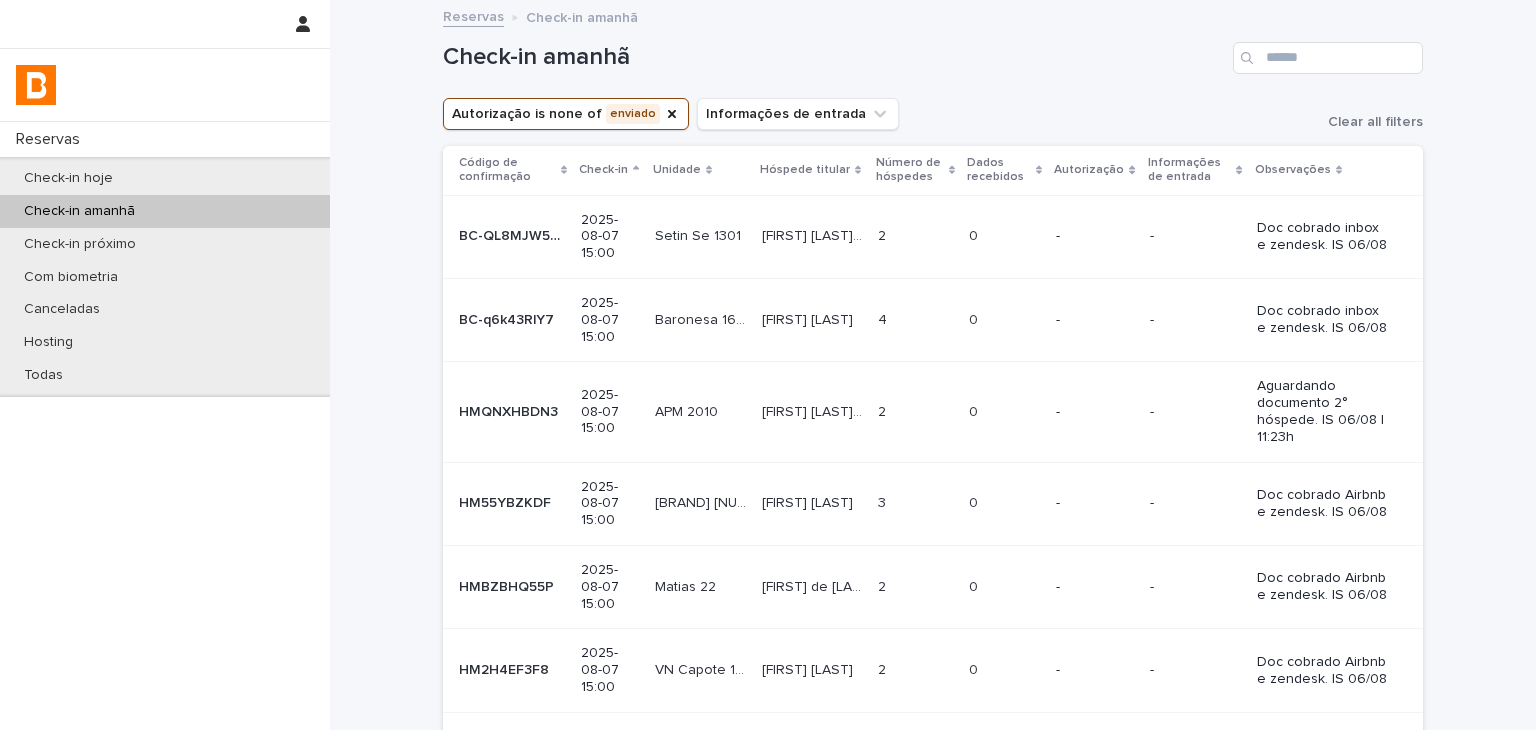 click on "Loading... Saving… Loading... Saving… Check-in amanhã Autorização is none of enviado Informações de entrada Clear all filters Código de confirmação Check-in Unidade Hóspede titular Número de hóspedes Dados recebidos Autorização Informações de entrada Observações BC-QL8MJW5BM BC-QL8MJW5BM   2025-08-07 15:00 Setin Se 1301 Setin Se 1301   [FIRST] [LAST] [LAST] [FIRST] [LAST] [LAST]   2 2   0 0   - - Doc cobrado inbox e zendesk. IS 06/08 BC-q6k43RlY7 BC-q6k43RlY7   2025-08-07 15:00 Baronesa 1608 Baronesa 1608   [FIRST] [LAST] [FIRST] [LAST]   4 4   0 0   - - Doc cobrado inbox e zendesk. IS 06/08 HMQNXHBDN3 HMQNXHBDN3   2025-08-07 15:00 APM 2010 APM 2010   [FIRST] [LAST] [LAST] [LAST] [FIRST] [LAST] [LAST] [LAST]   2 2   0 0   - - Aguardando documento 2° hóspede. IS 06/08 | 11:23h HM55YBZKDF HM55YBZKDF   2025-08-07 15:00 [BRAND] 505 [BRAND] 505   [FIRST] [LAST] [FIRST] [LAST]   3 3   0 0   - - Doc cobrado Airbnb e zendesk. IS 06/08 HMBZBHQ55P" at bounding box center [933, 559] 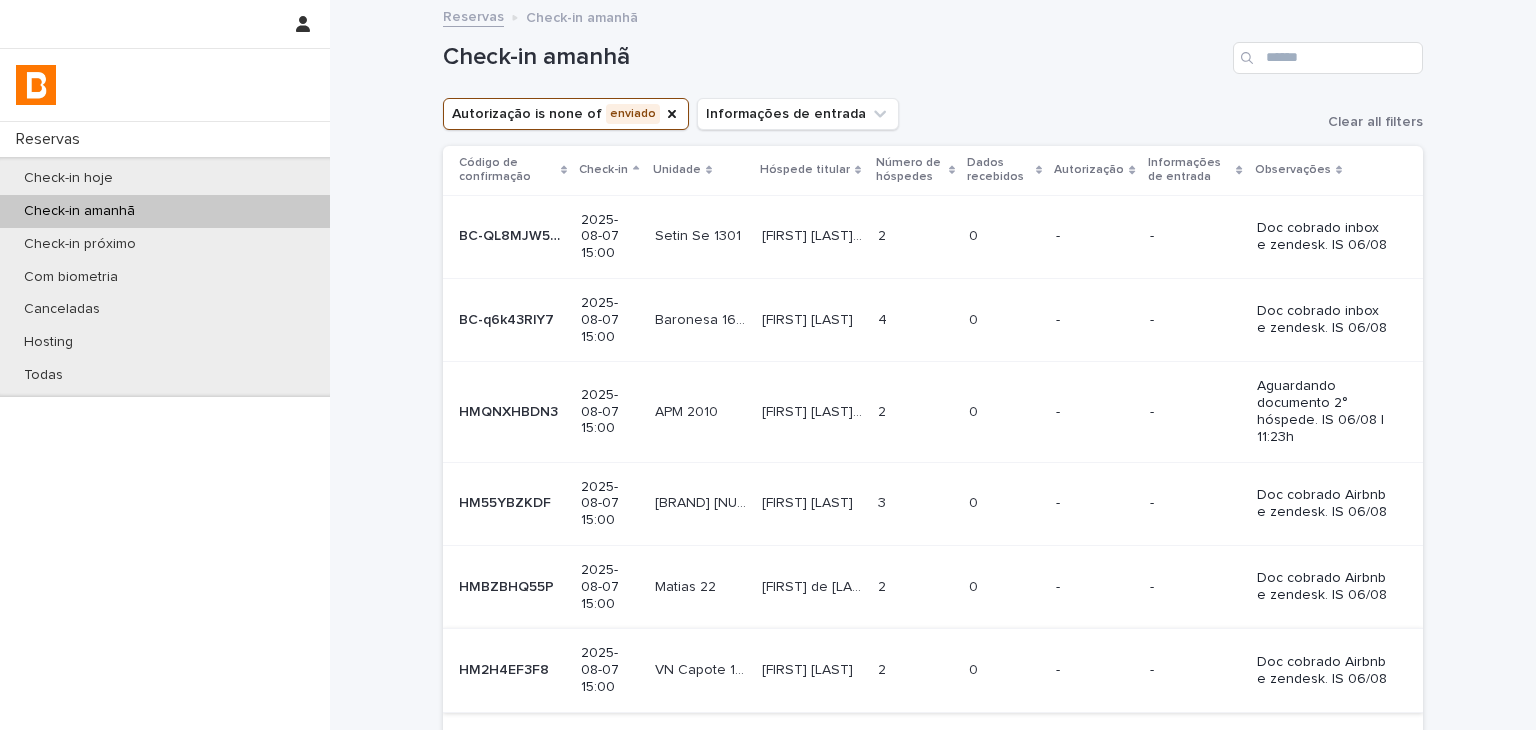 scroll, scrollTop: 300, scrollLeft: 0, axis: vertical 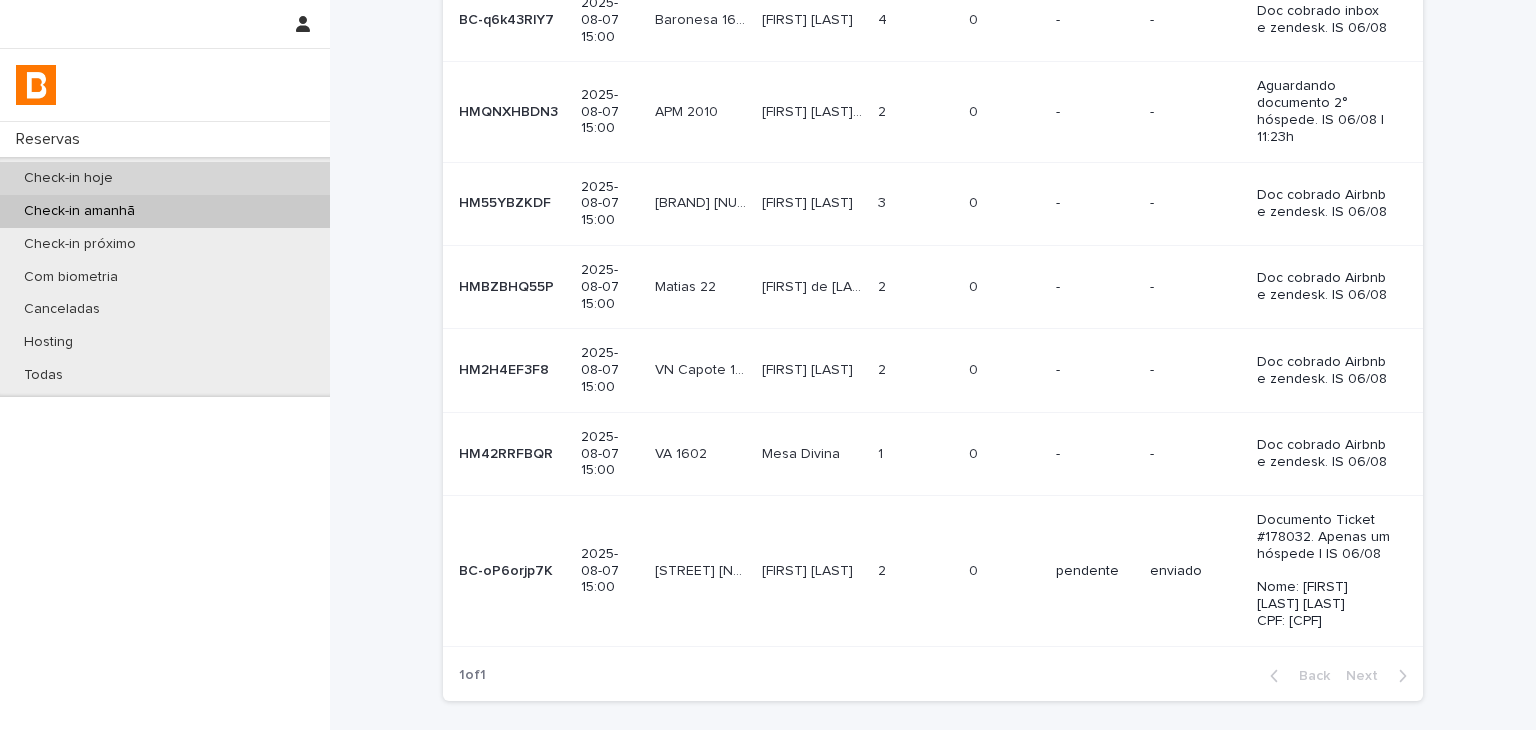 click on "Check-in hoje" at bounding box center (68, 178) 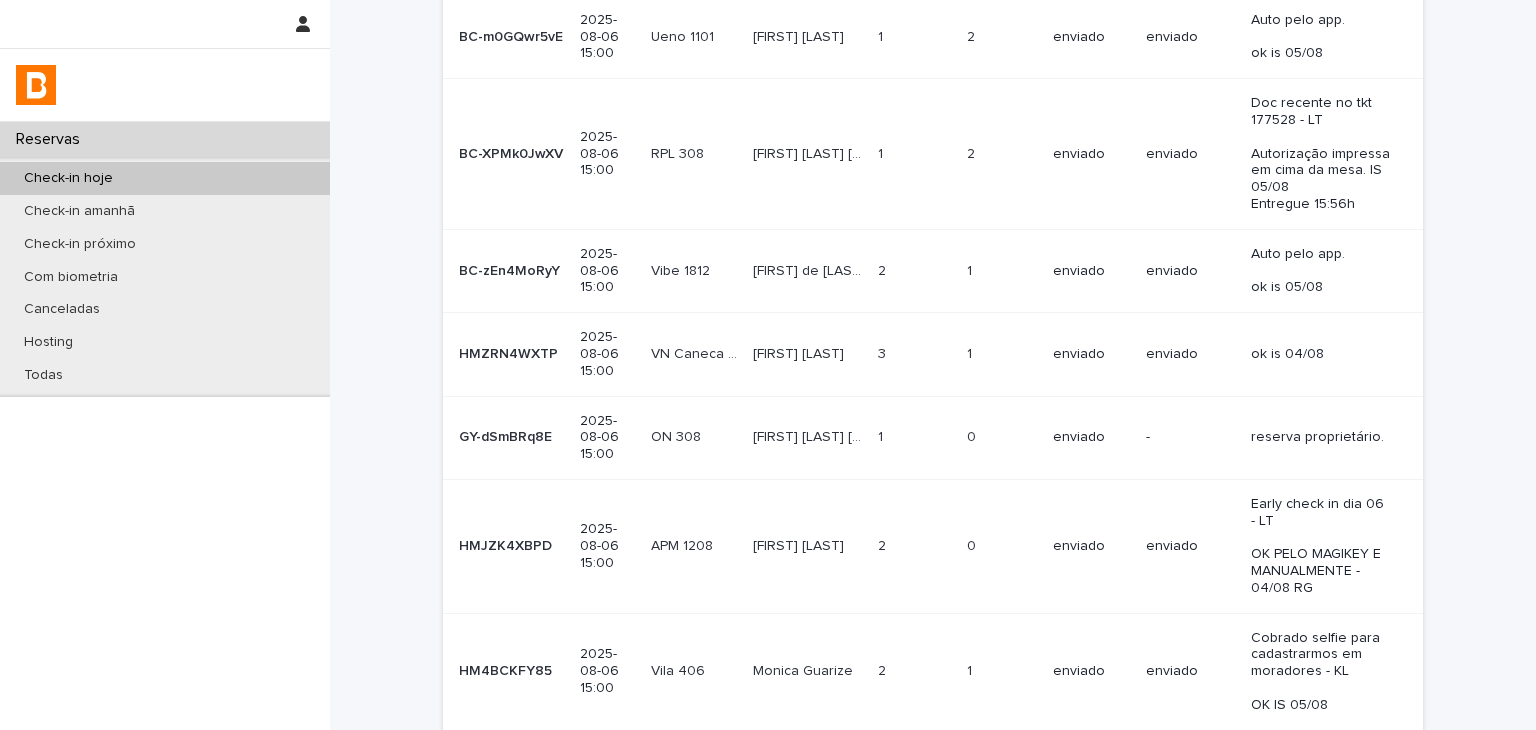 scroll, scrollTop: 0, scrollLeft: 0, axis: both 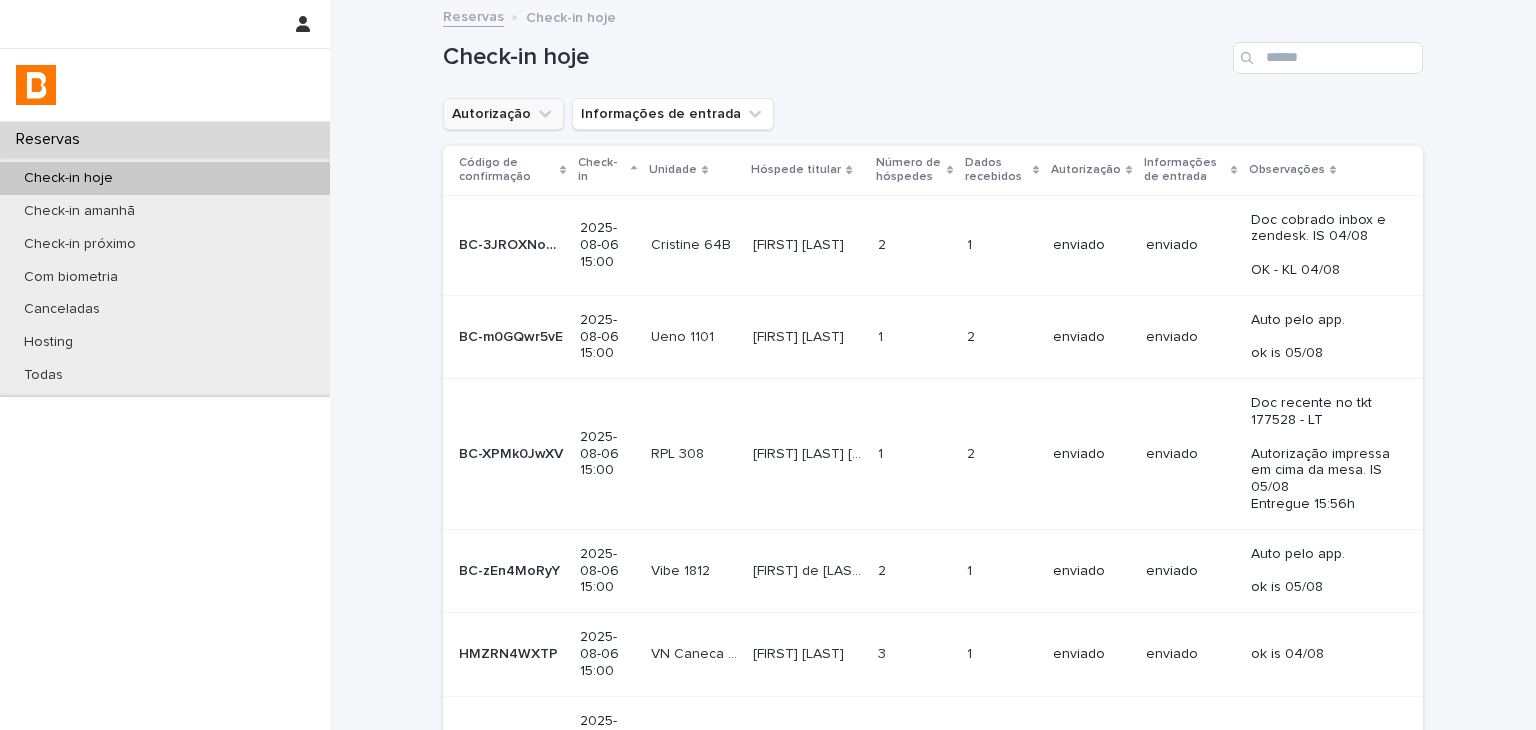 click on "Autorização" at bounding box center [503, 114] 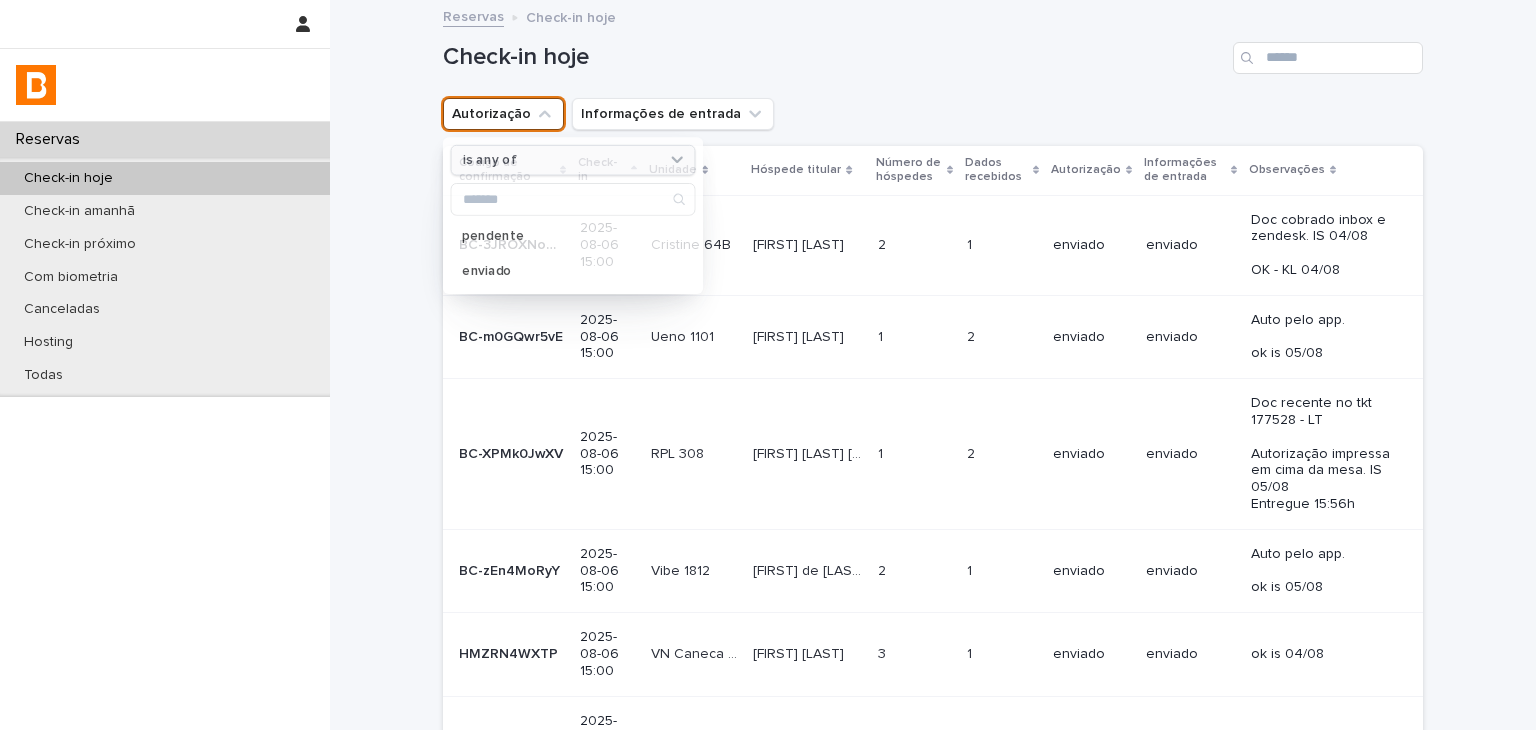 click on "is any of" at bounding box center (560, 160) 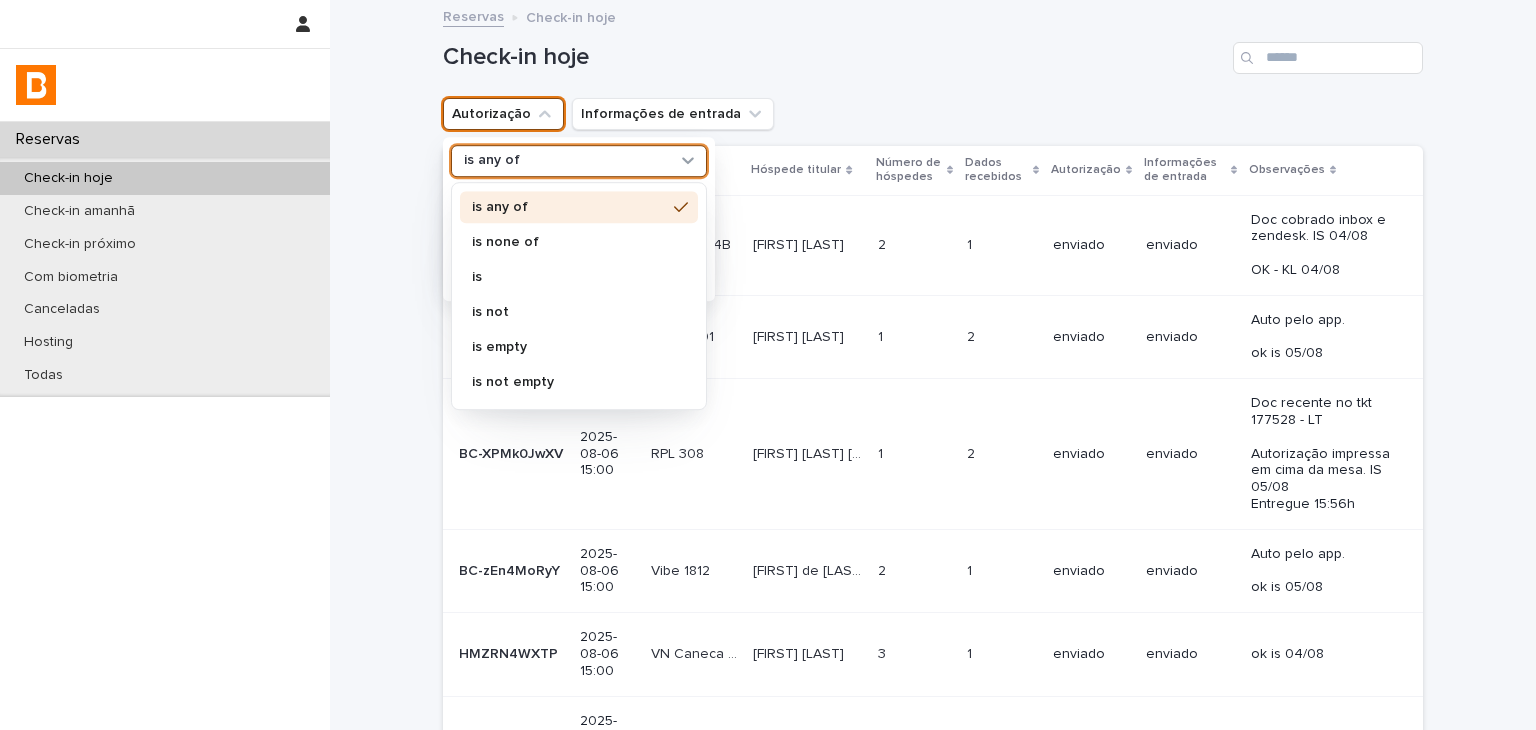 click on "is none of" at bounding box center [569, 242] 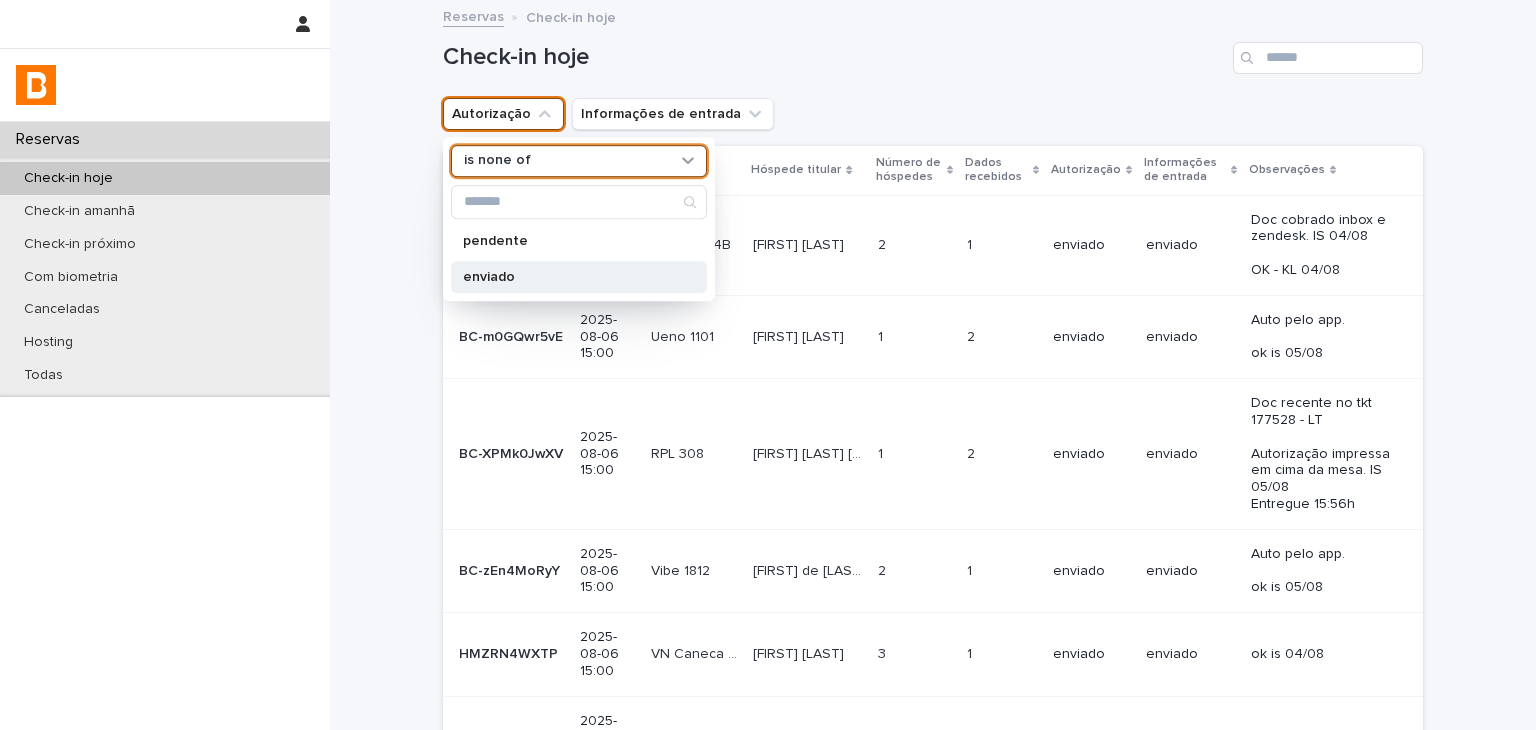 click on "enviado" at bounding box center [569, 277] 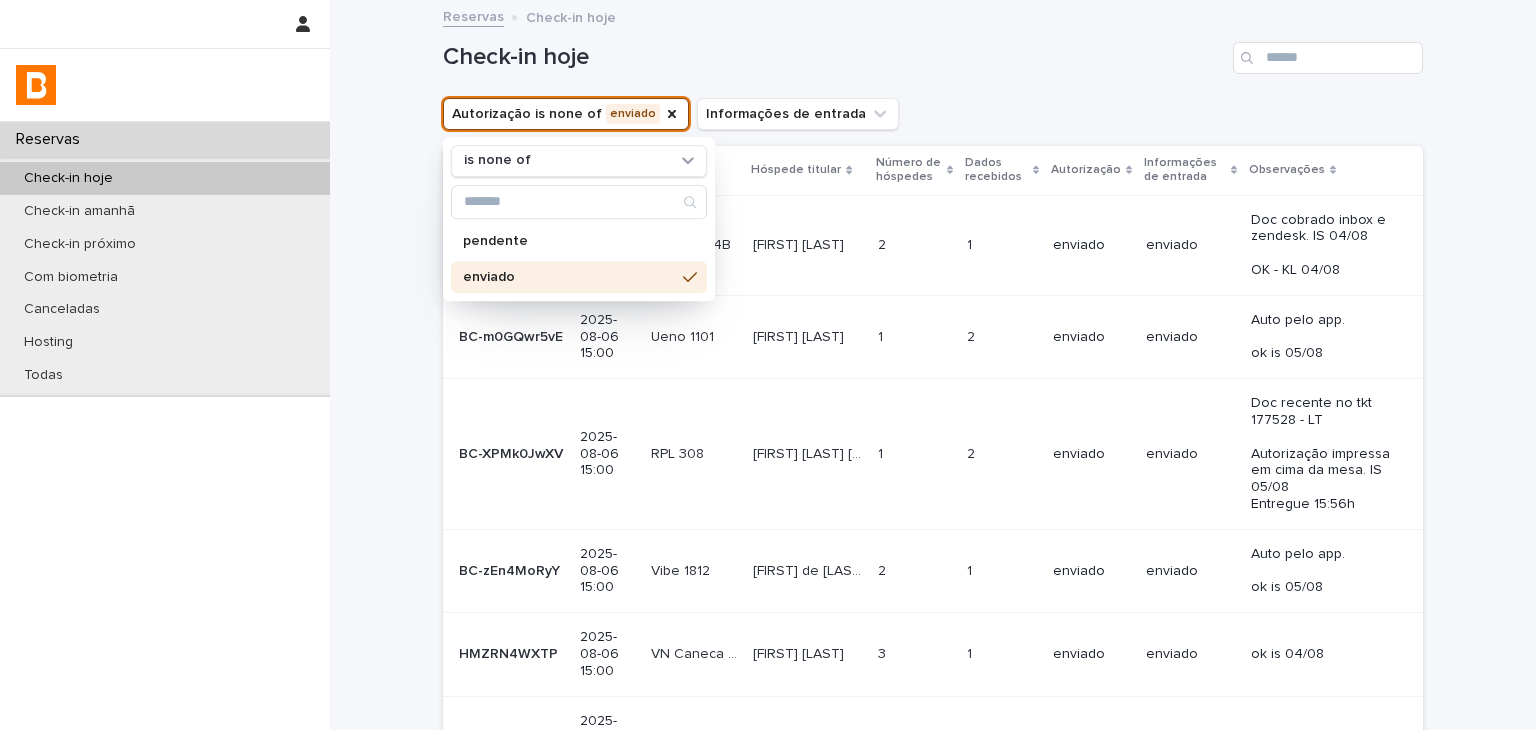 click on "Check-in hoje" at bounding box center [933, 50] 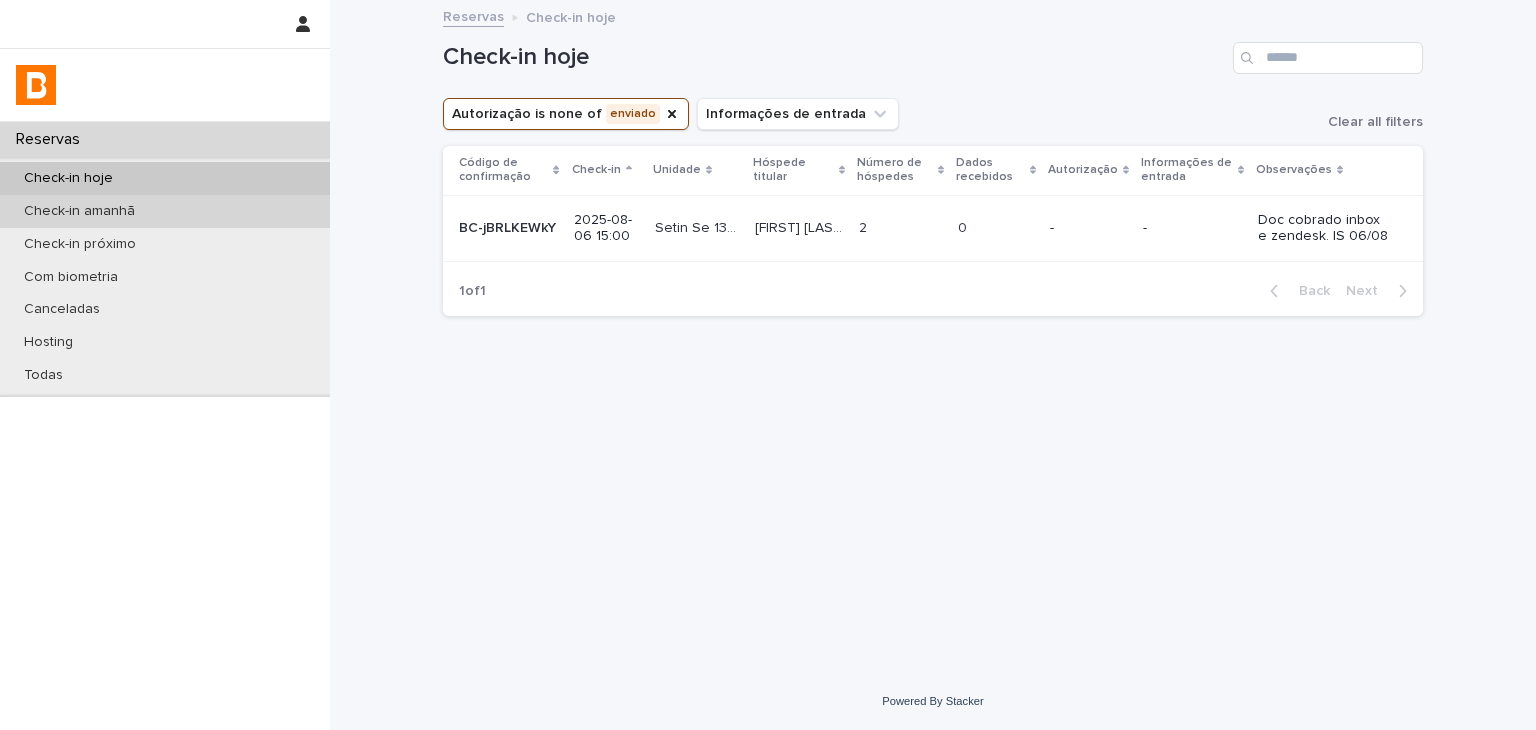click on "Check-in amanhã" at bounding box center [165, 211] 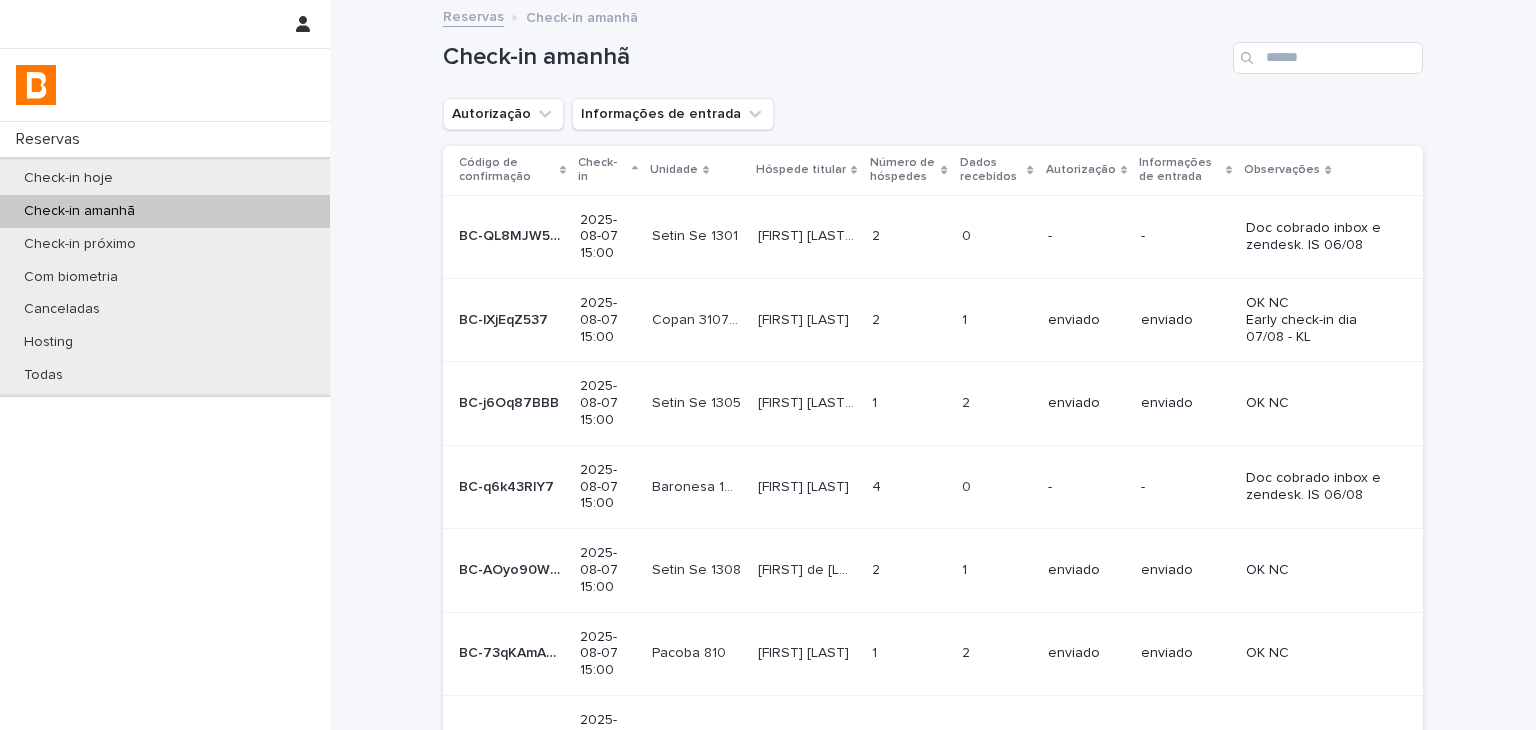 click 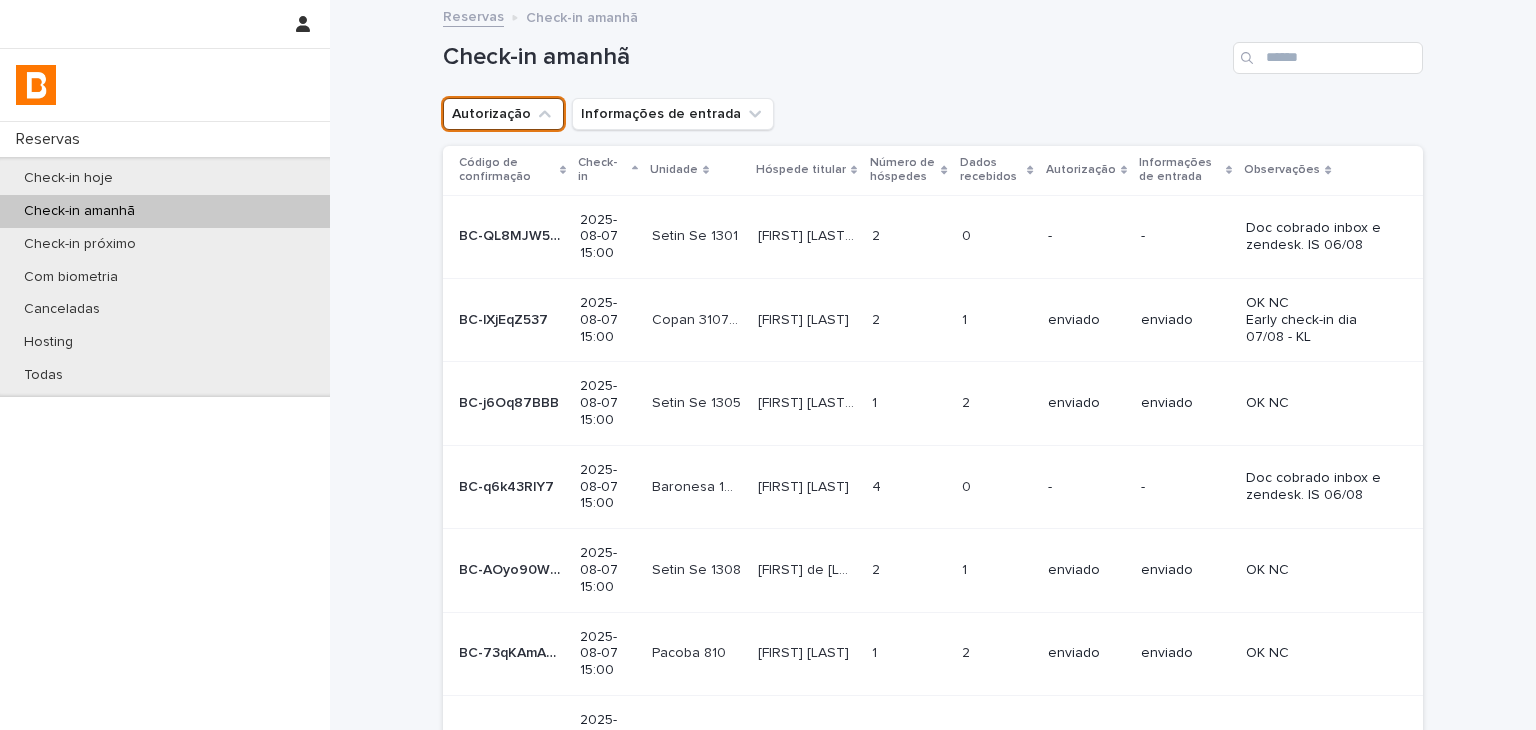 click on "is any of" at bounding box center (551, 156) 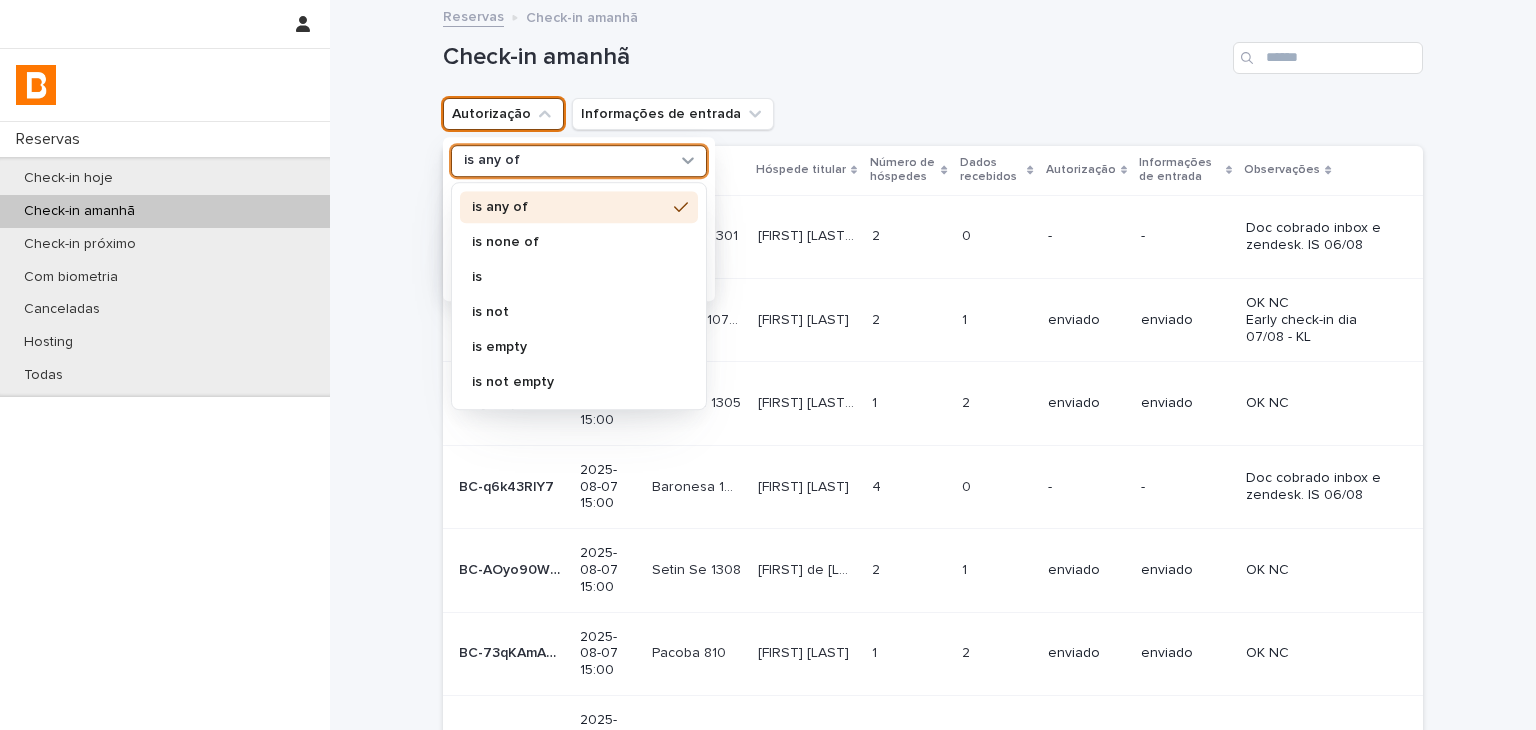 click on "is any of" at bounding box center [566, 161] 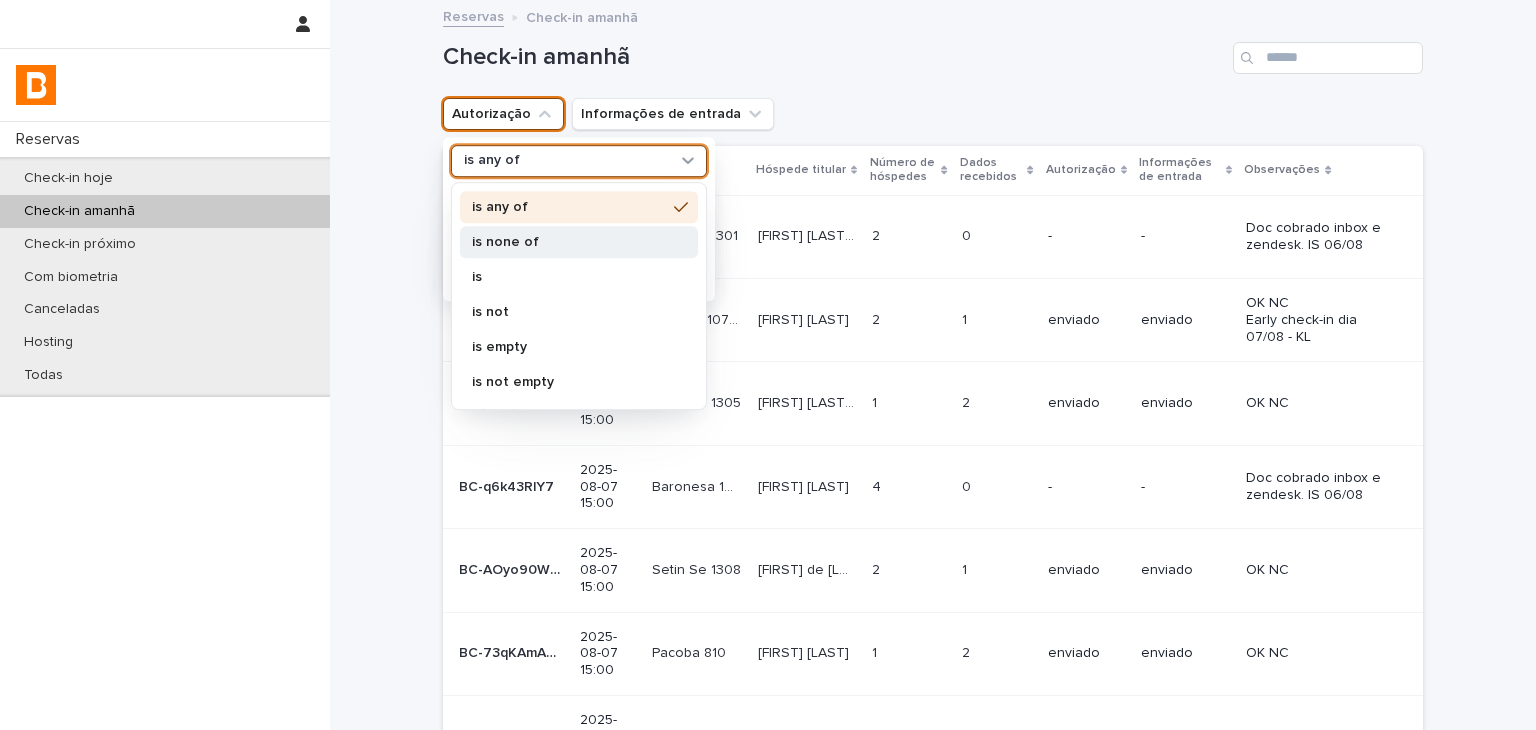 click on "is none of" at bounding box center [569, 242] 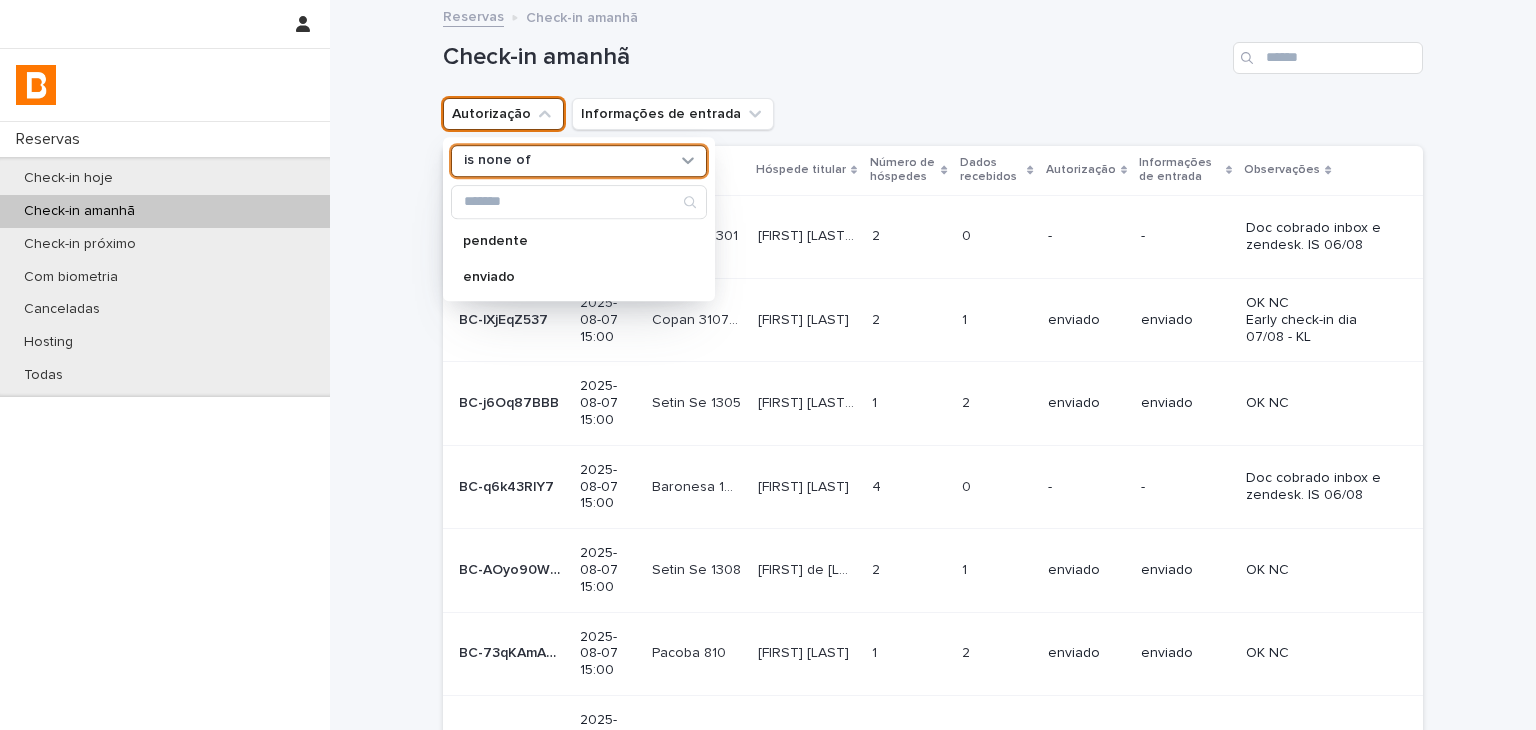 click on "pendente enviado" at bounding box center [579, 259] 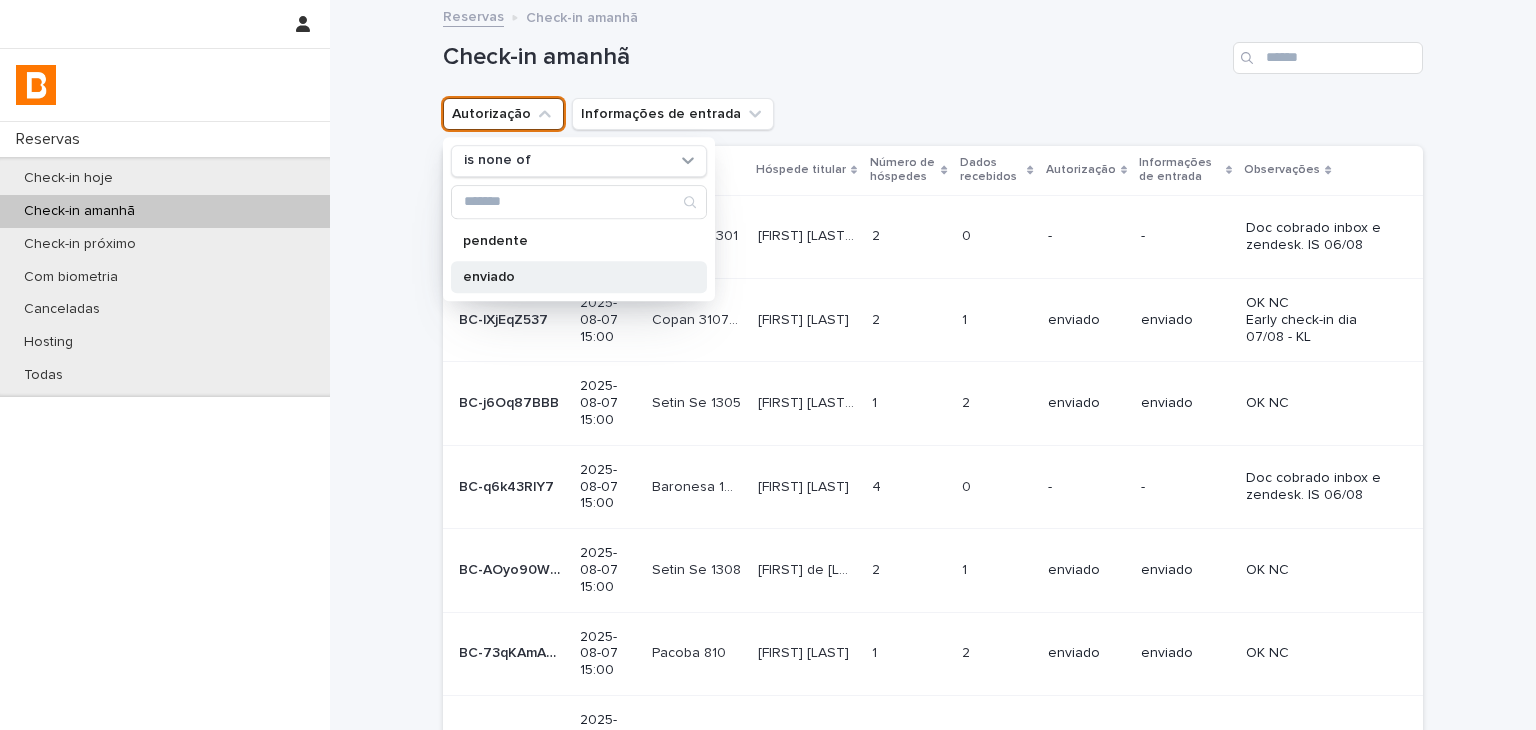 click on "enviado" at bounding box center [569, 277] 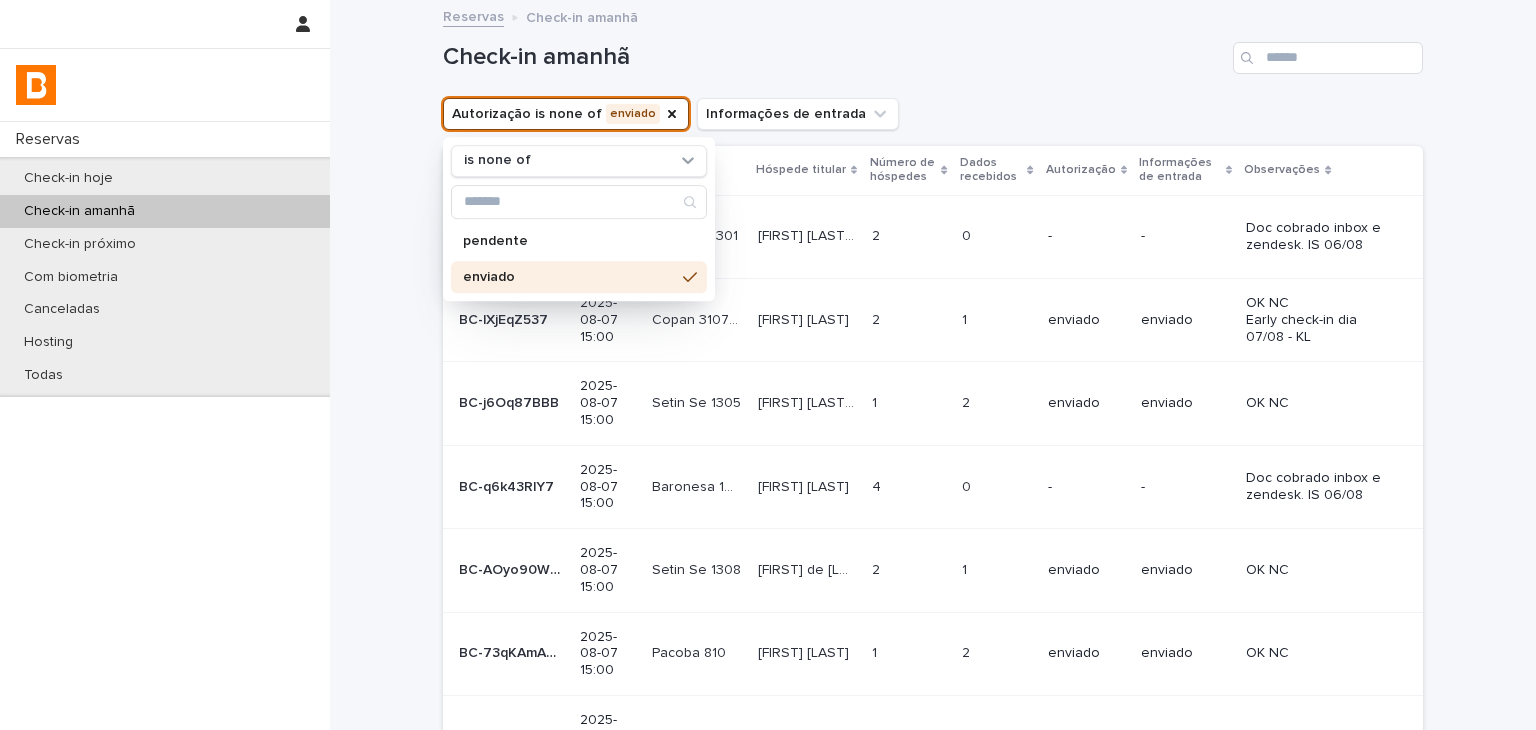click on "Autorização is none of enviado is none of pendente enviado Informações de entrada" at bounding box center [933, 114] 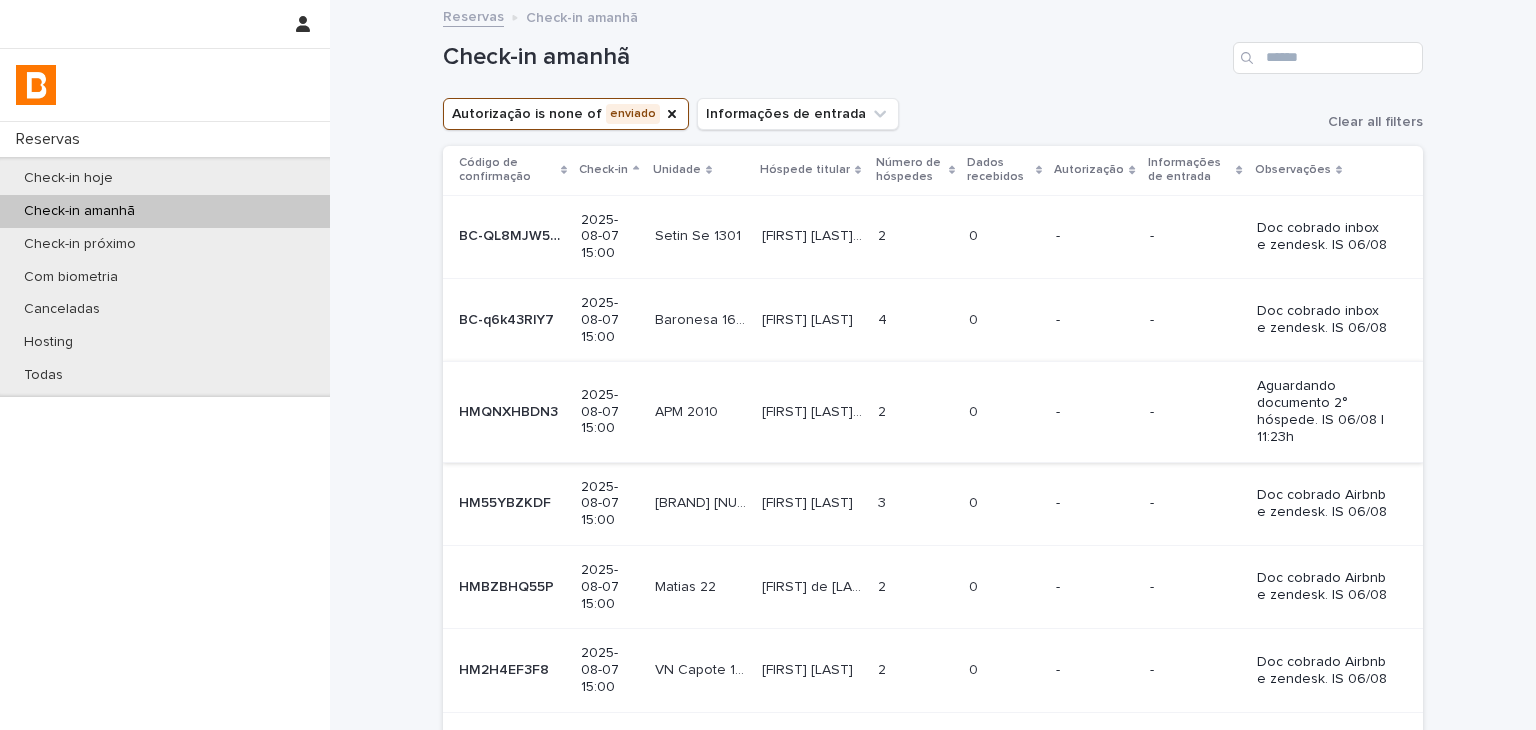 scroll, scrollTop: 200, scrollLeft: 0, axis: vertical 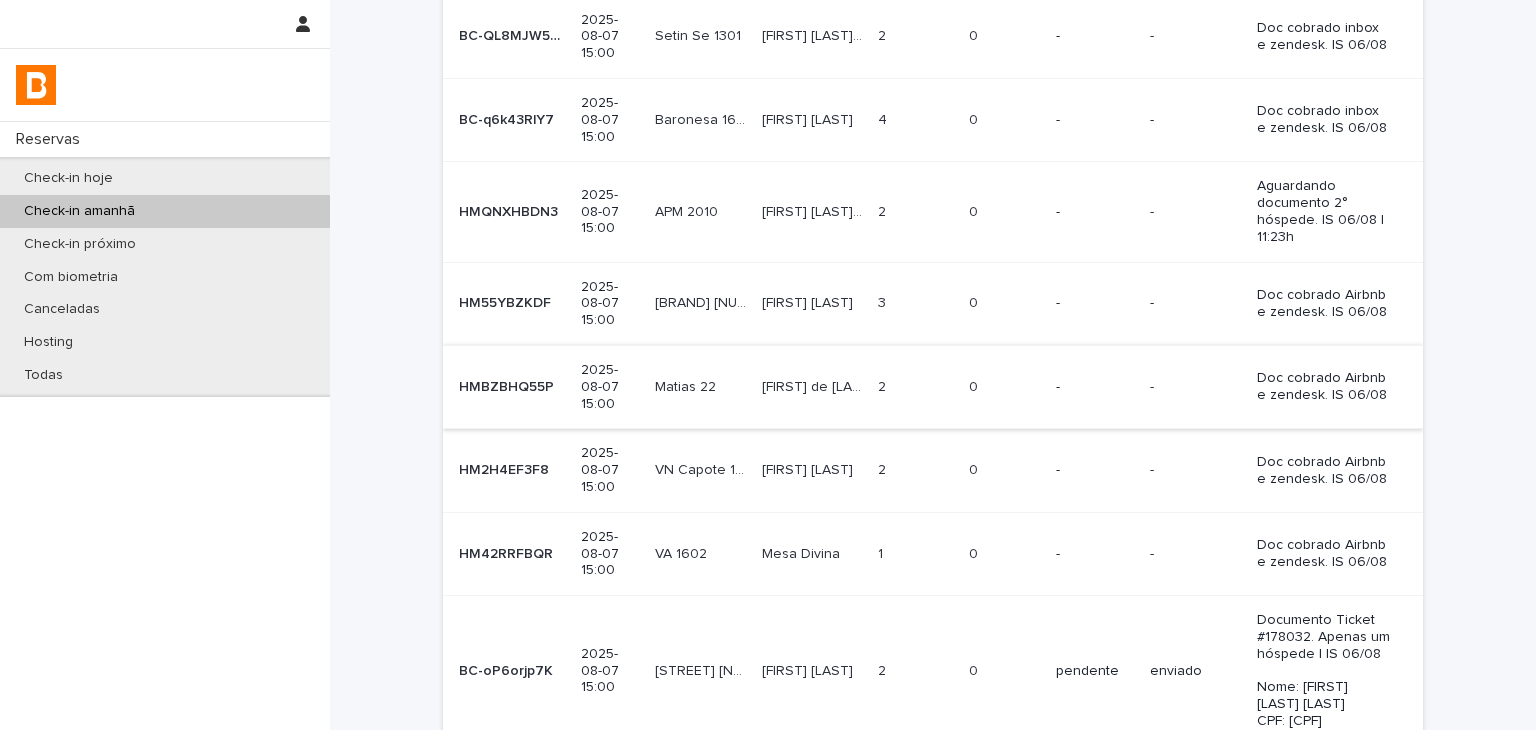type 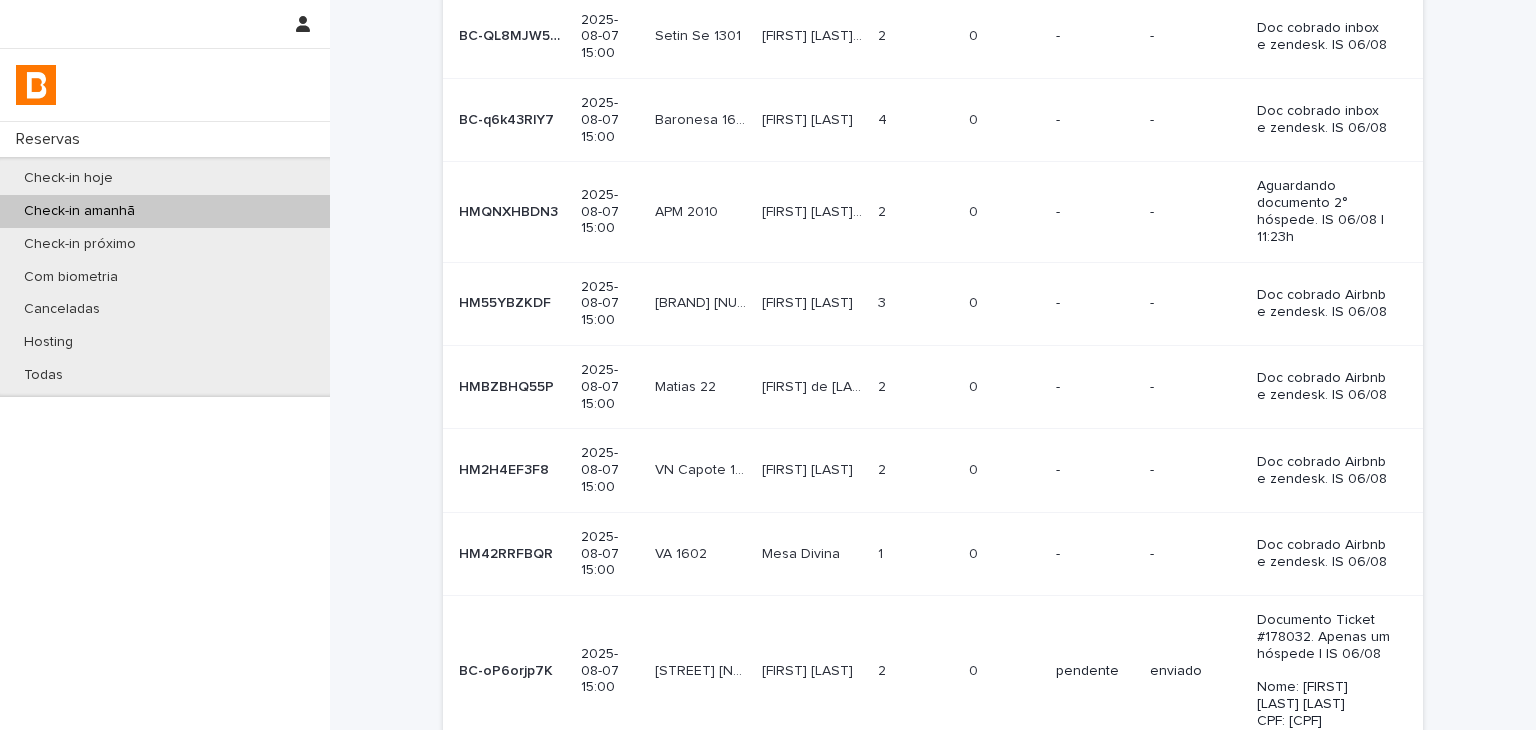click on "Loading... Saving… Loading... Saving… Check-in amanhã Autorização is none of enviado Informações de entrada Clear all filters Código de confirmação Check-in Unidade Hóspede titular Número de hóspedes Dados recebidos Autorização Informações de entrada Observações BC-QL8MJW5BM BC-QL8MJW5BM   2025-08-07 15:00 Setin Se 1301 Setin Se 1301   [FIRST] [LAST] [LAST] [FIRST] [LAST] [LAST]   2 2   0 0   - - Doc cobrado inbox e zendesk. IS 06/08 BC-q6k43RlY7 BC-q6k43RlY7   2025-08-07 15:00 Baronesa 1608 Baronesa 1608   [FIRST] [LAST] [FIRST] [LAST]   4 4   0 0   - - Doc cobrado inbox e zendesk. IS 06/08 HMQNXHBDN3 HMQNXHBDN3   2025-08-07 15:00 APM 2010 APM 2010   [FIRST] [LAST] [LAST] [LAST] [FIRST] [LAST] [LAST] [LAST]   2 2   0 0   - - Aguardando documento 2° hóspede. IS 06/08 | 11:23h HM55YBZKDF HM55YBZKDF   2025-08-07 15:00 [BRAND] 505 [BRAND] 505   [FIRST] [LAST] [FIRST] [LAST]   3 3   0 0   - - Doc cobrado Airbnb e zendesk. IS 06/08 HMBZBHQ55P" at bounding box center (933, 359) 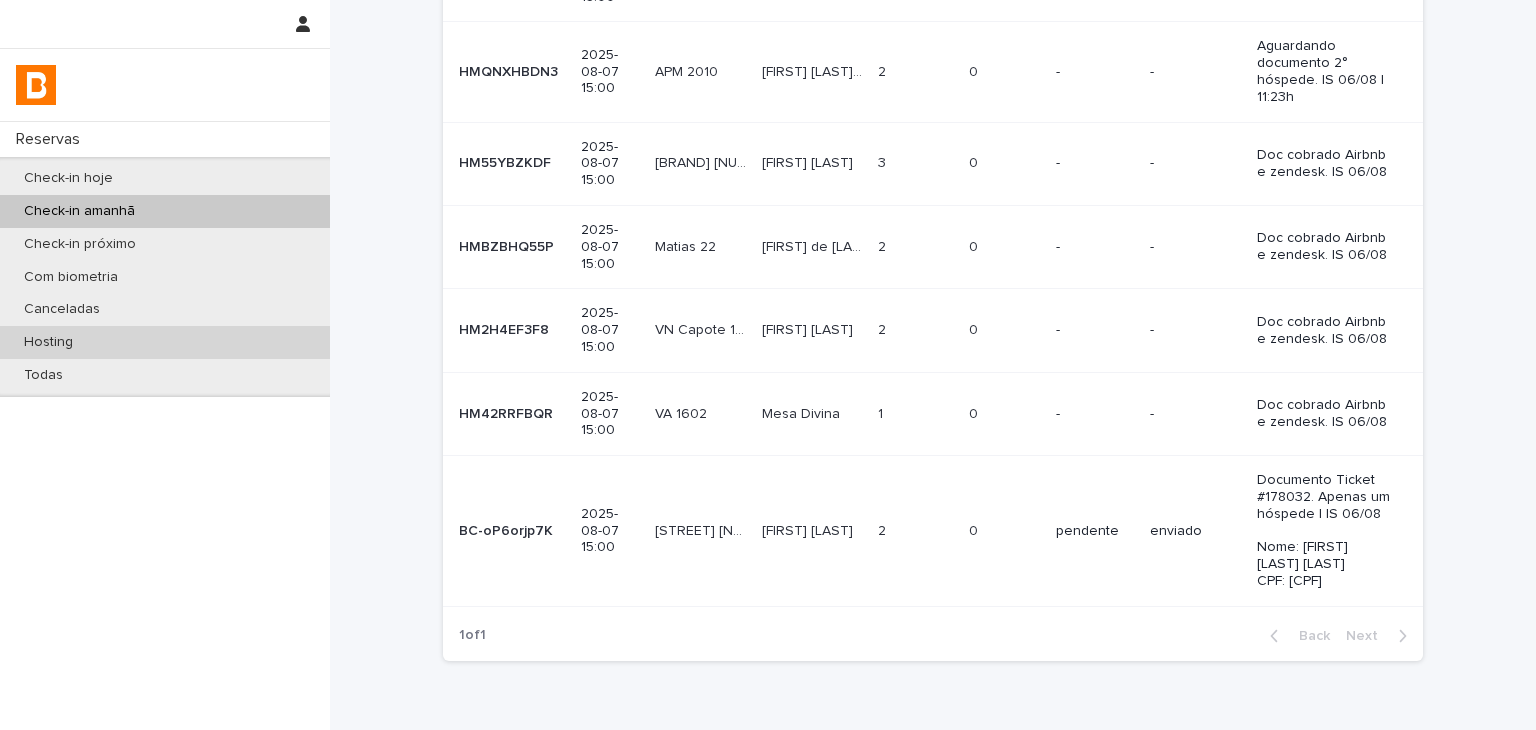 scroll, scrollTop: 0, scrollLeft: 0, axis: both 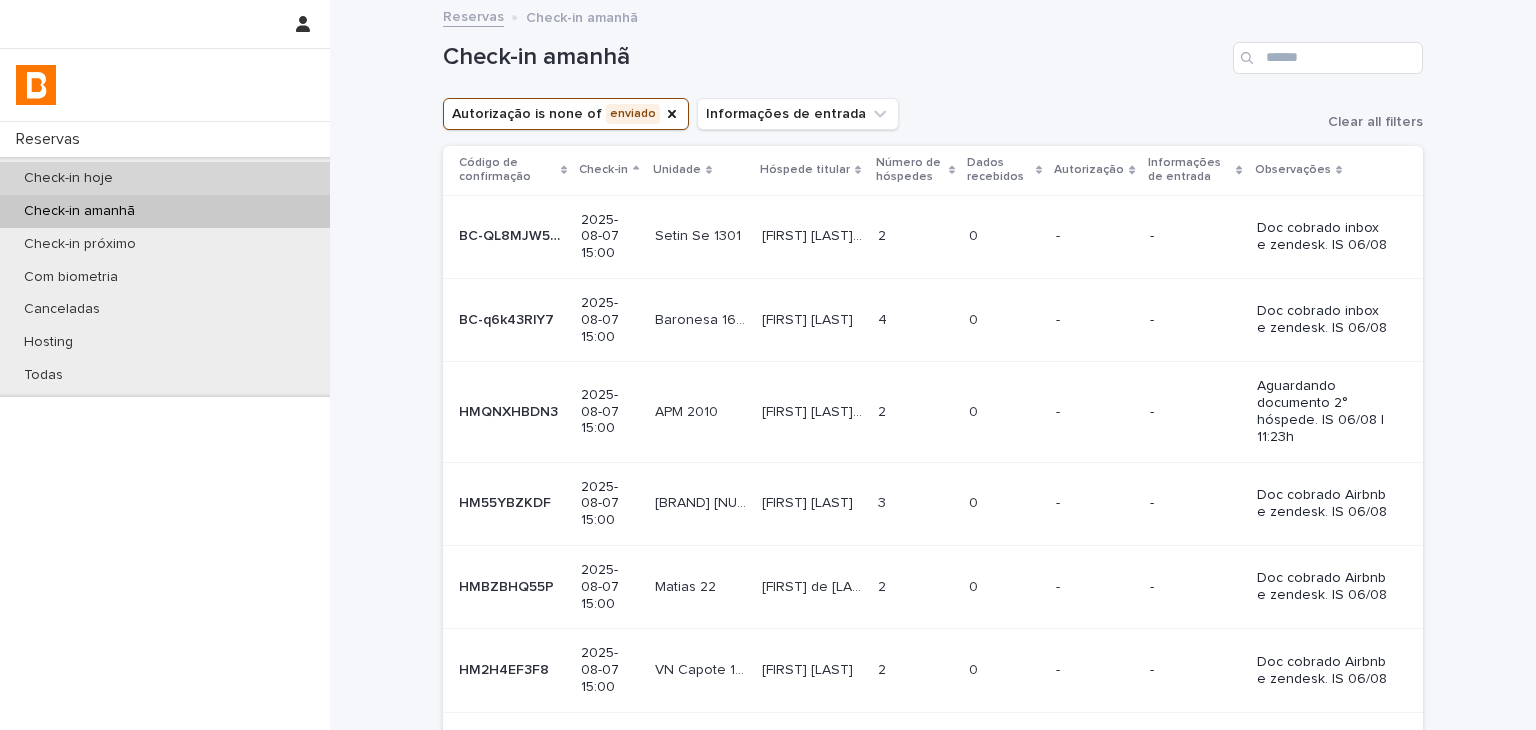 click on "Check-in hoje" at bounding box center [165, 178] 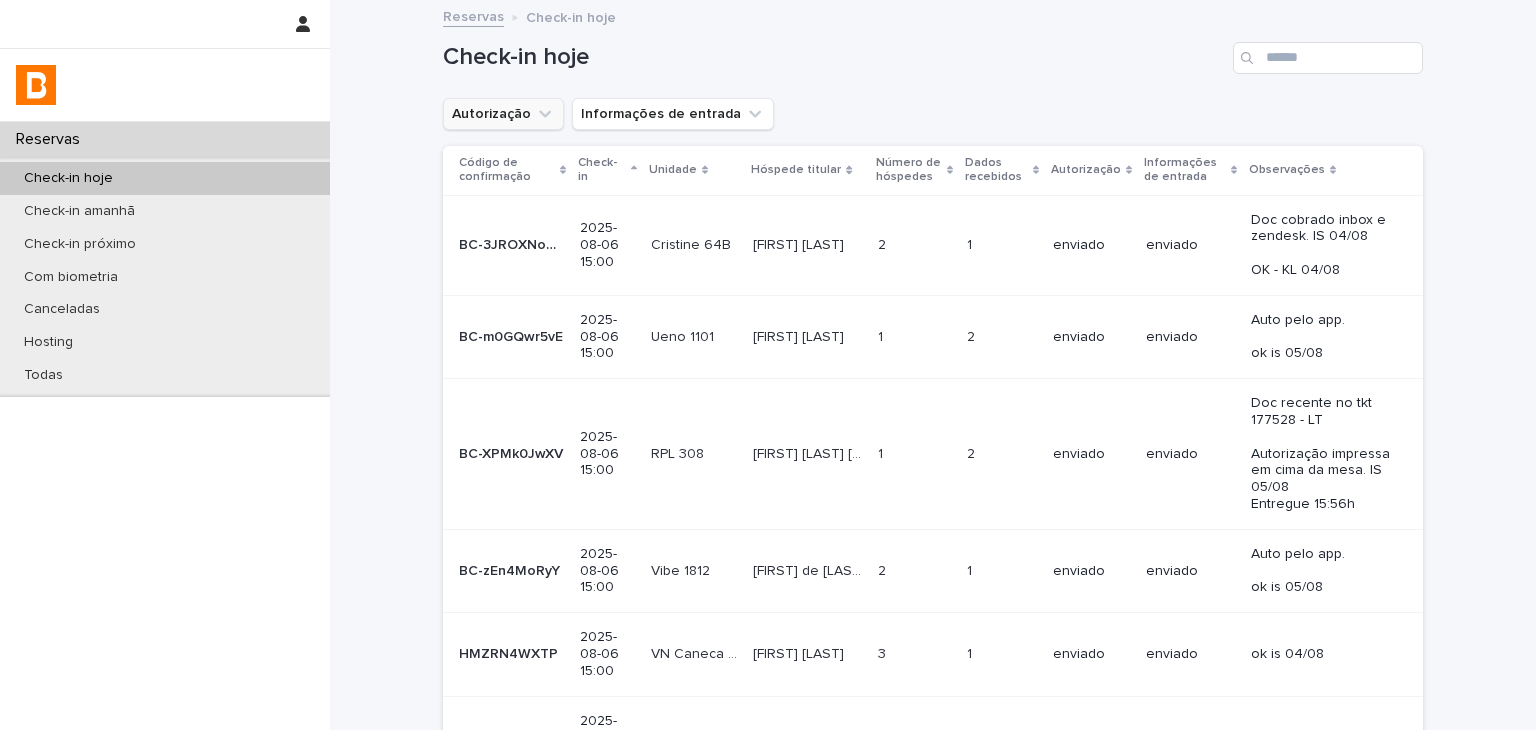 click on "Autorização" at bounding box center (503, 114) 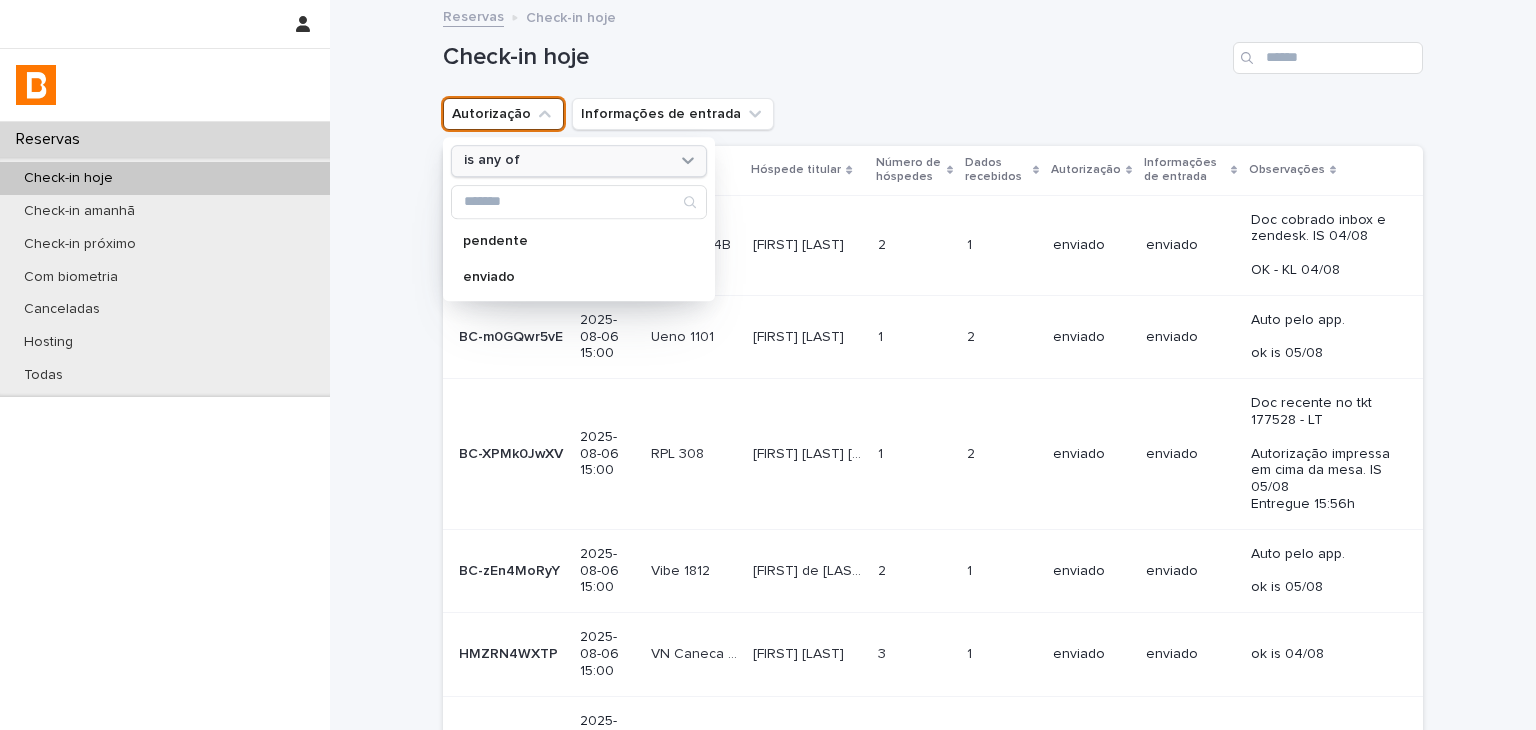 click on "is any of" at bounding box center (566, 161) 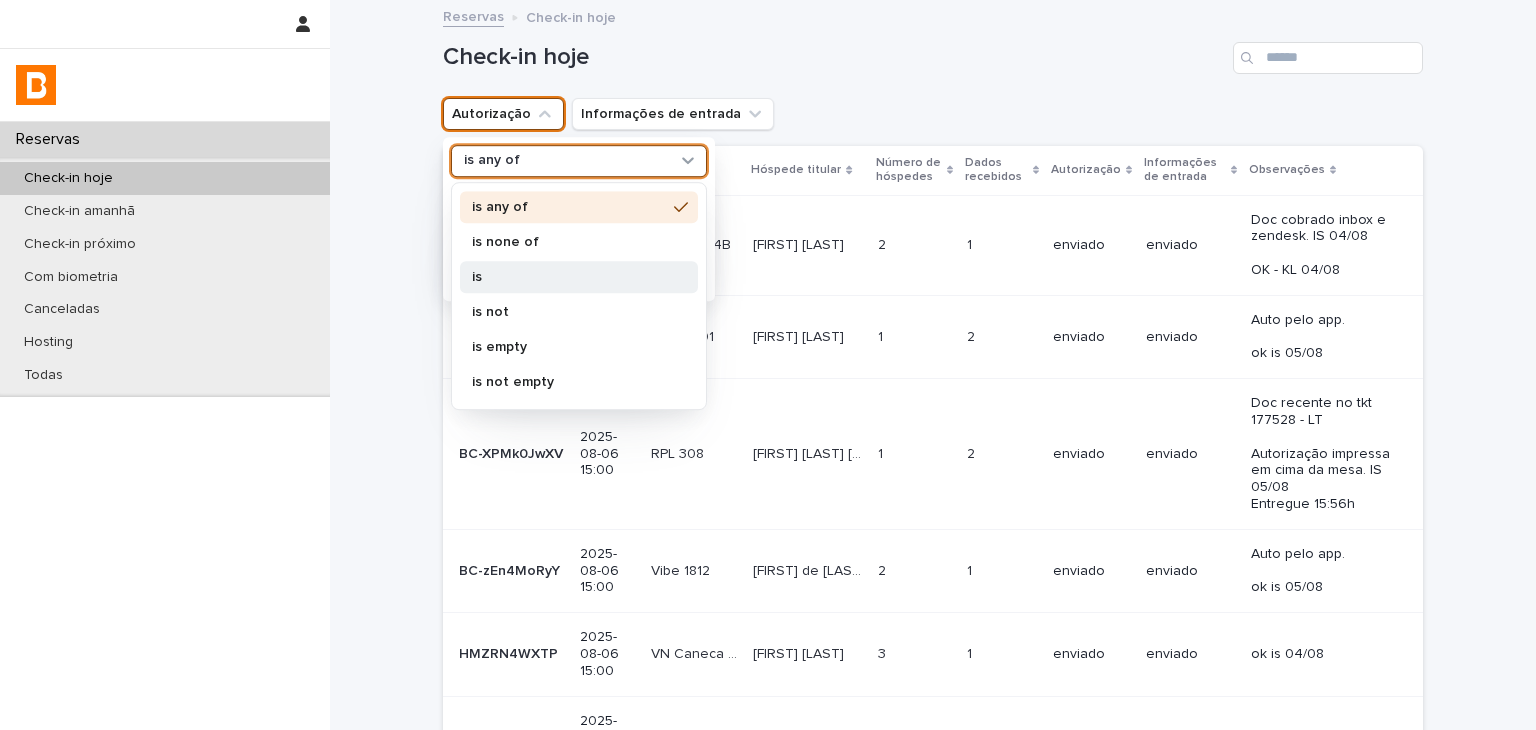 click on "is" at bounding box center (579, 277) 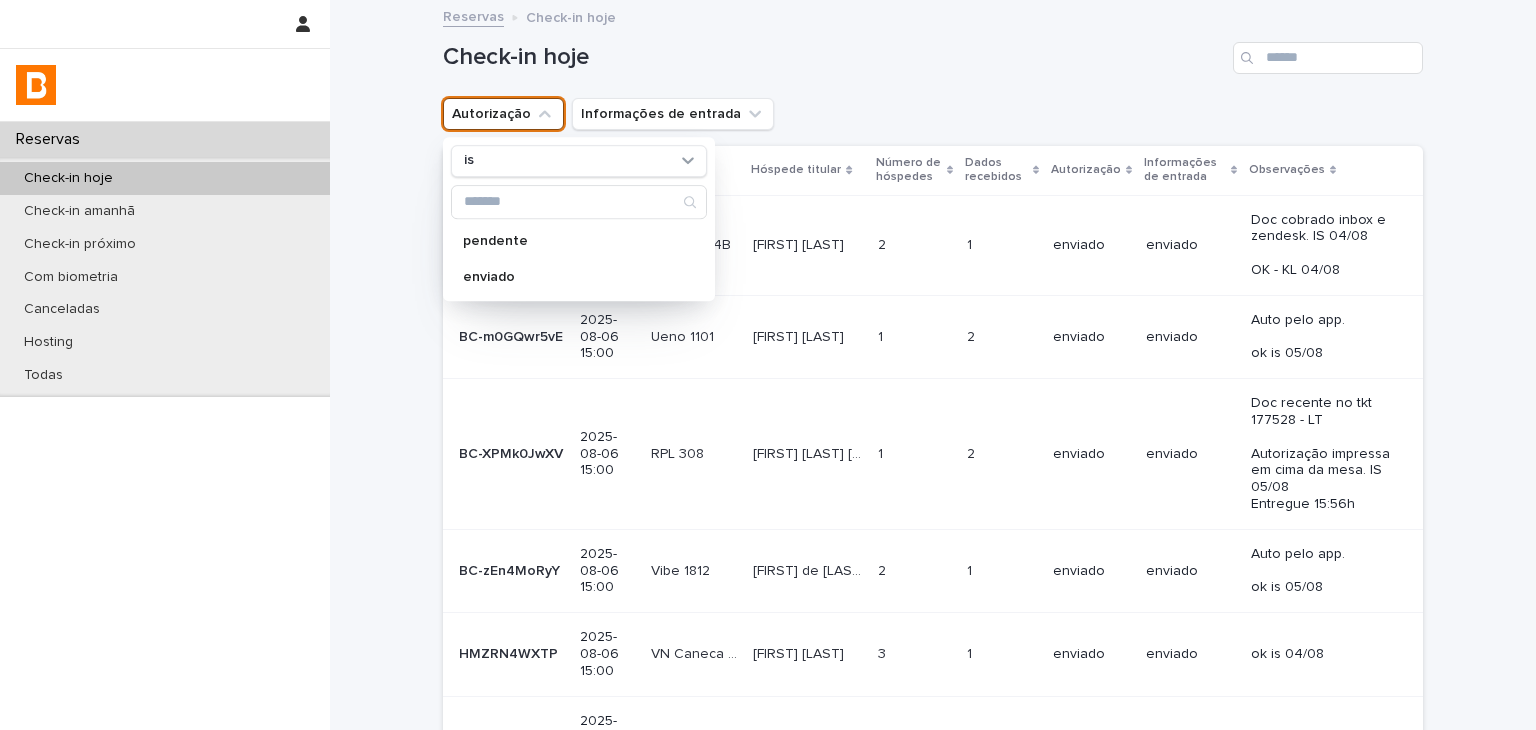 click on "Autorização" at bounding box center [503, 114] 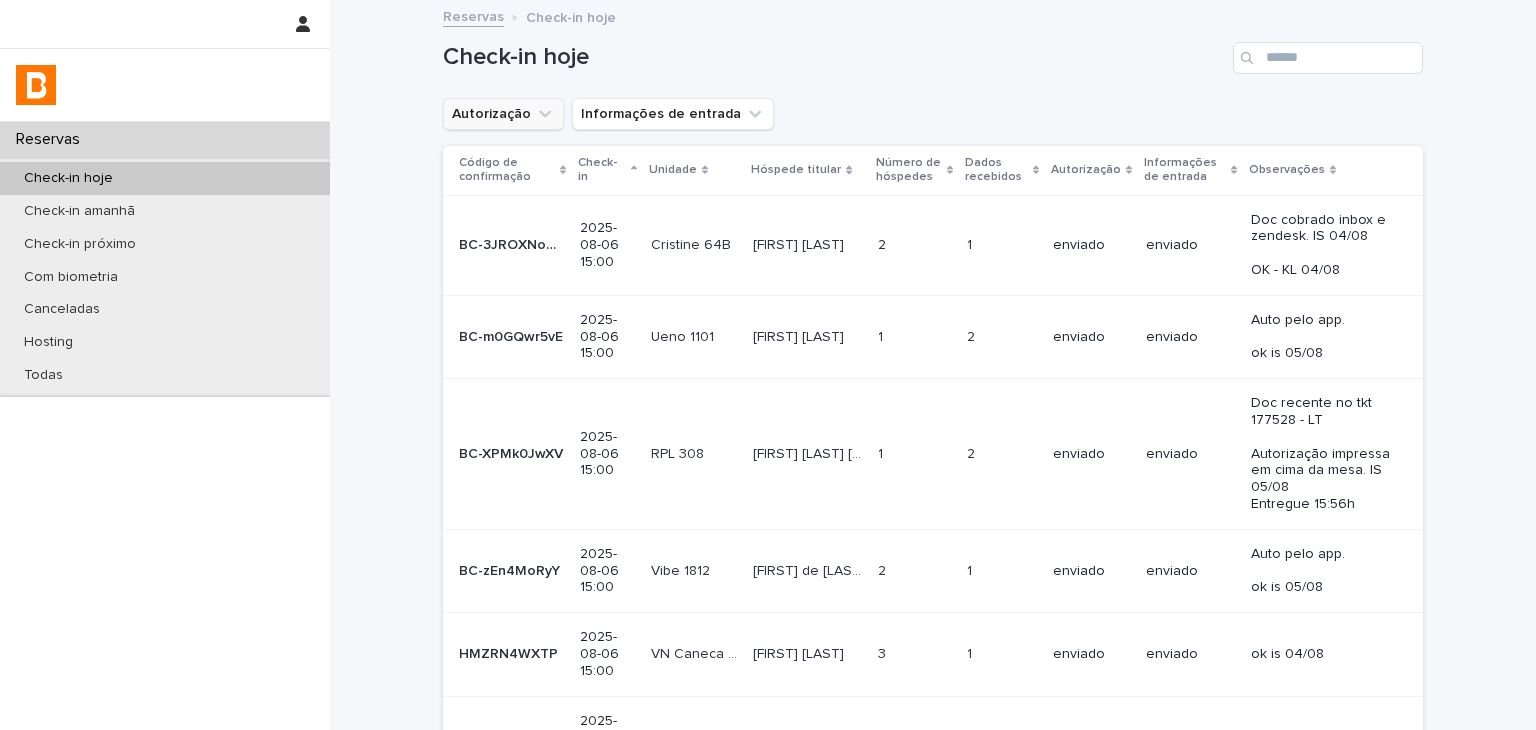 click on "Autorização" at bounding box center (503, 114) 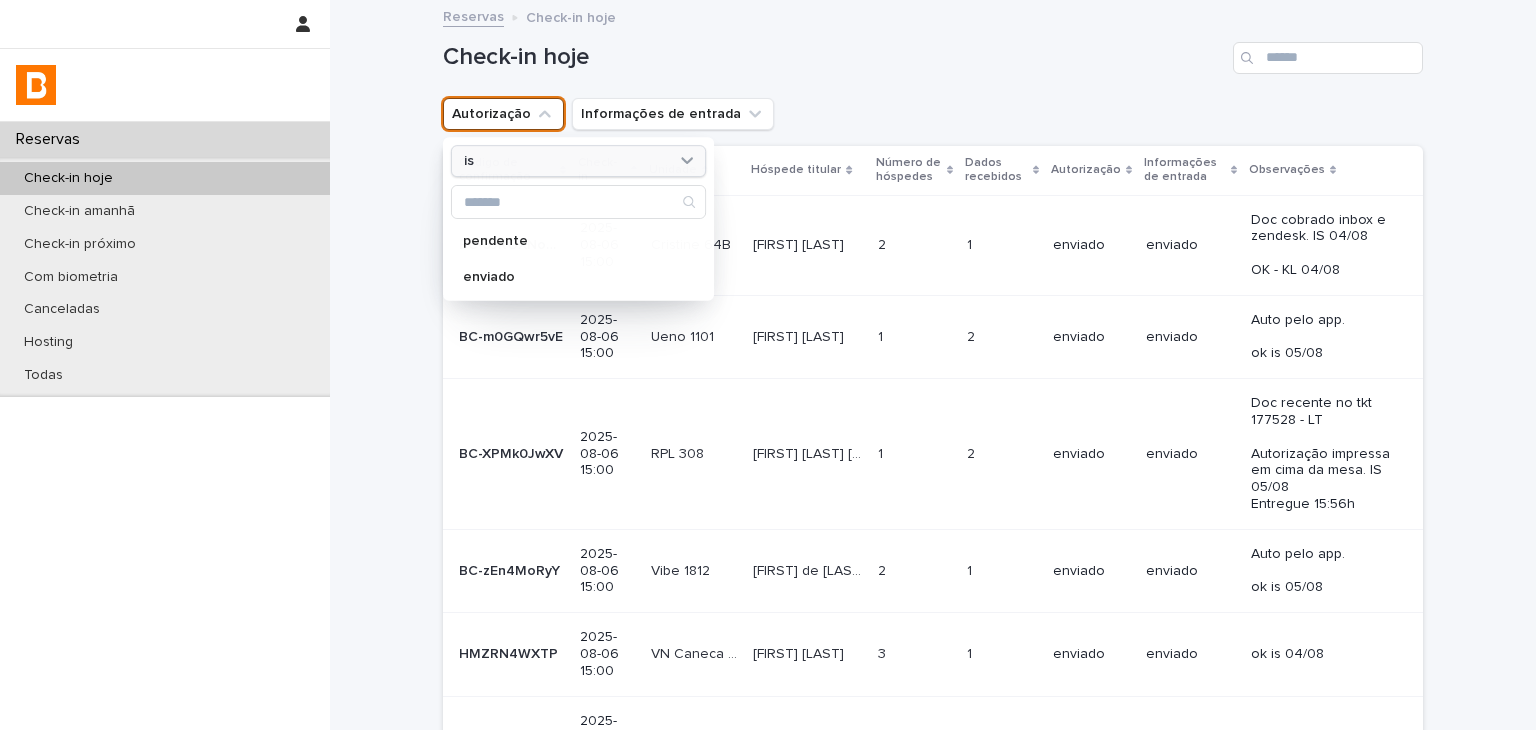 click on "is" at bounding box center [566, 161] 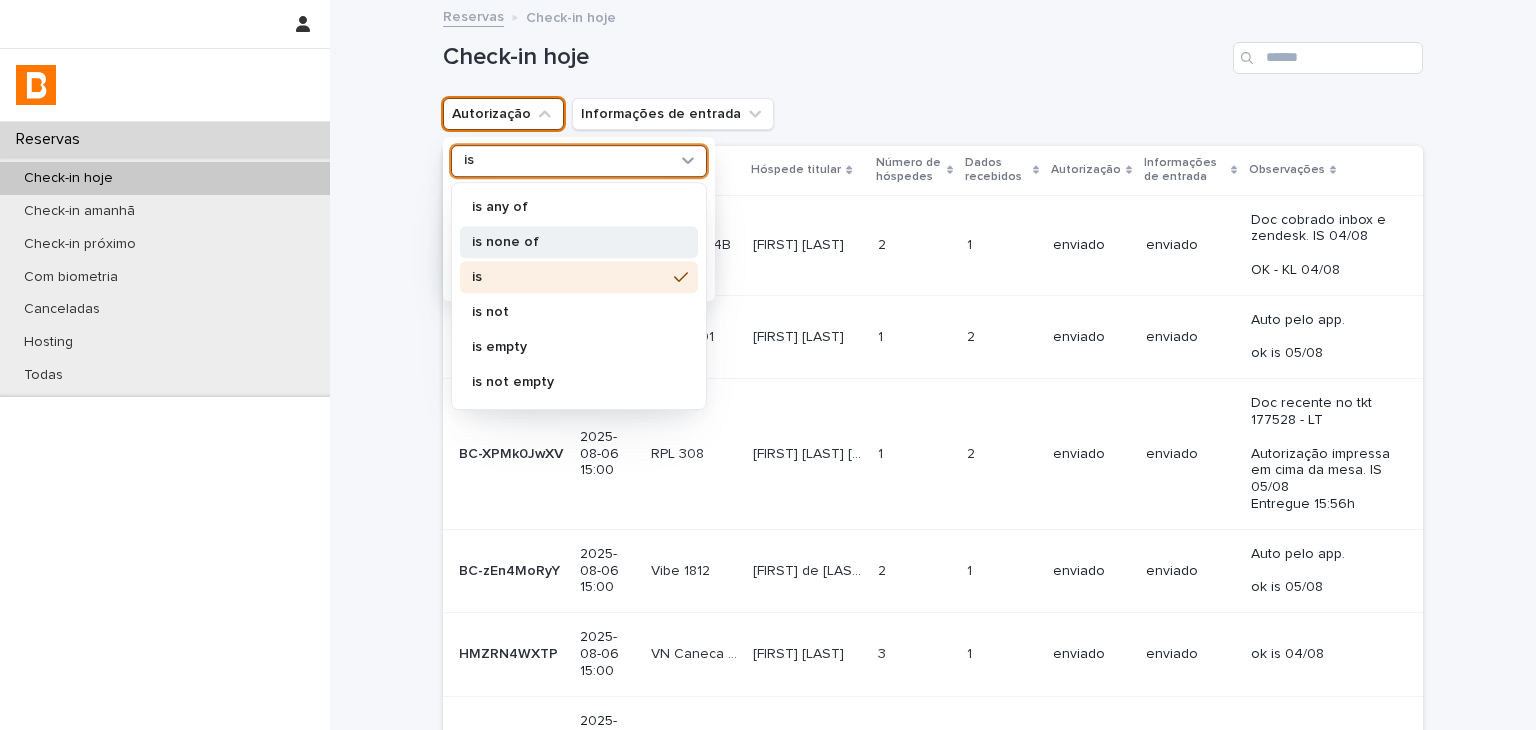 click on "is none of" at bounding box center (579, 242) 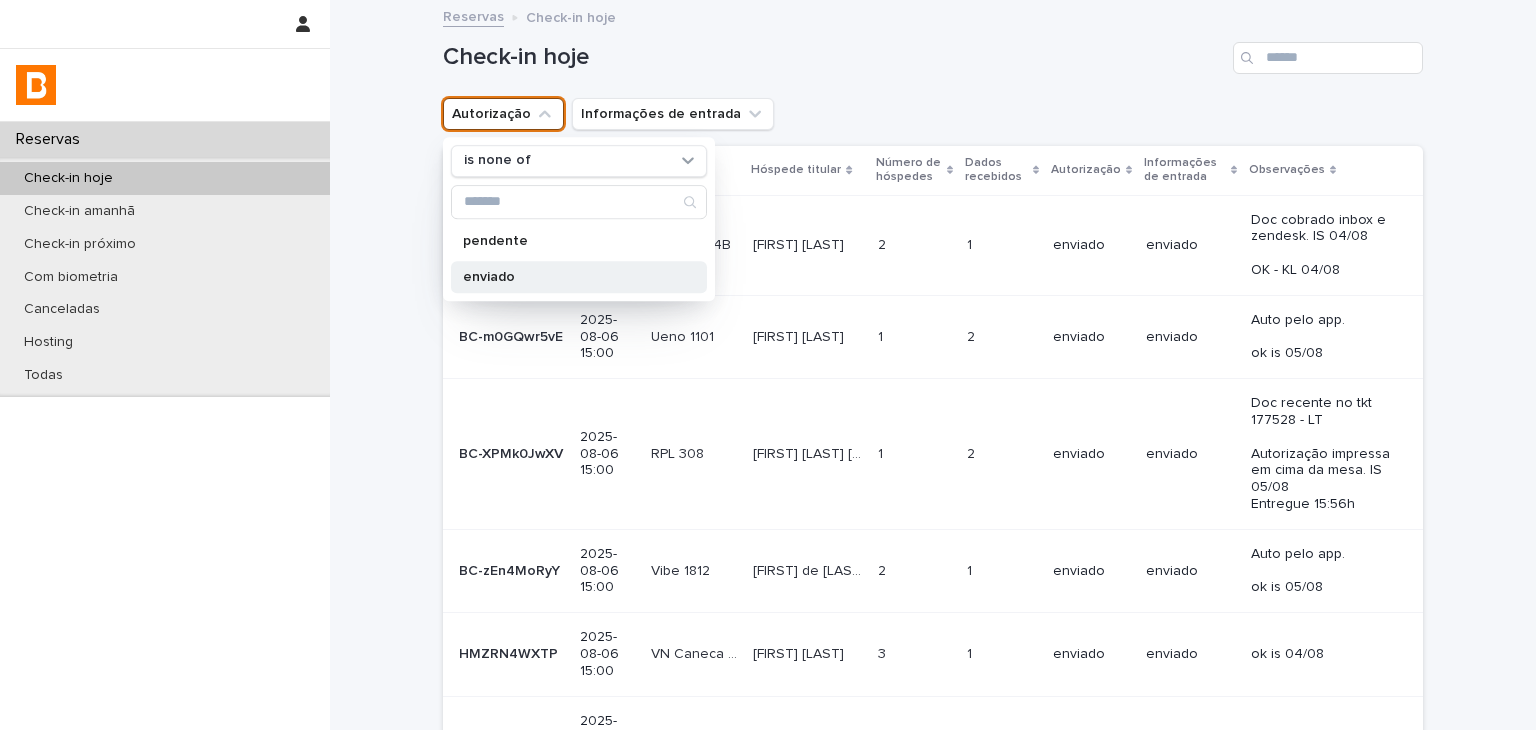 click on "enviado" at bounding box center (579, 277) 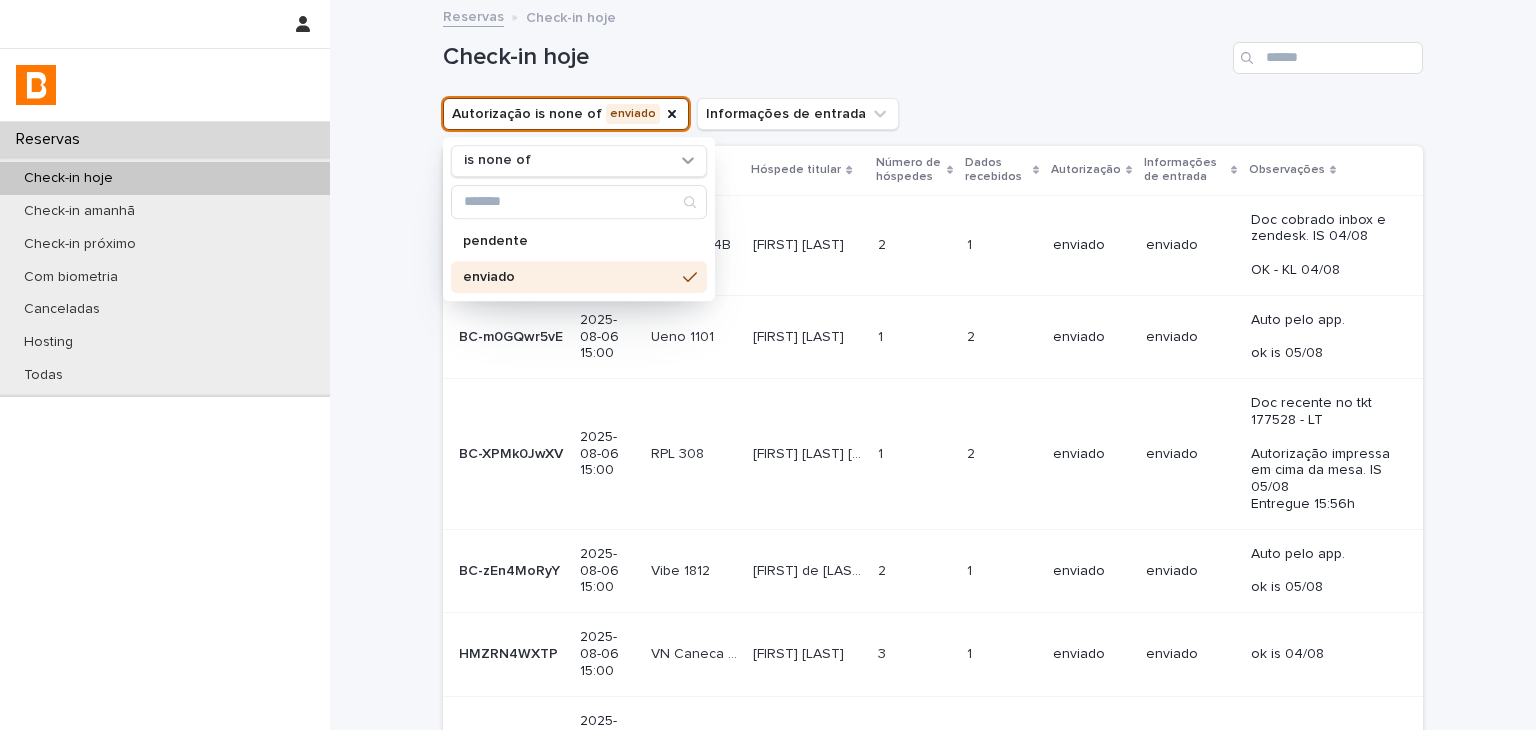 click on "Reservas Check-in hoje" at bounding box center (933, 18) 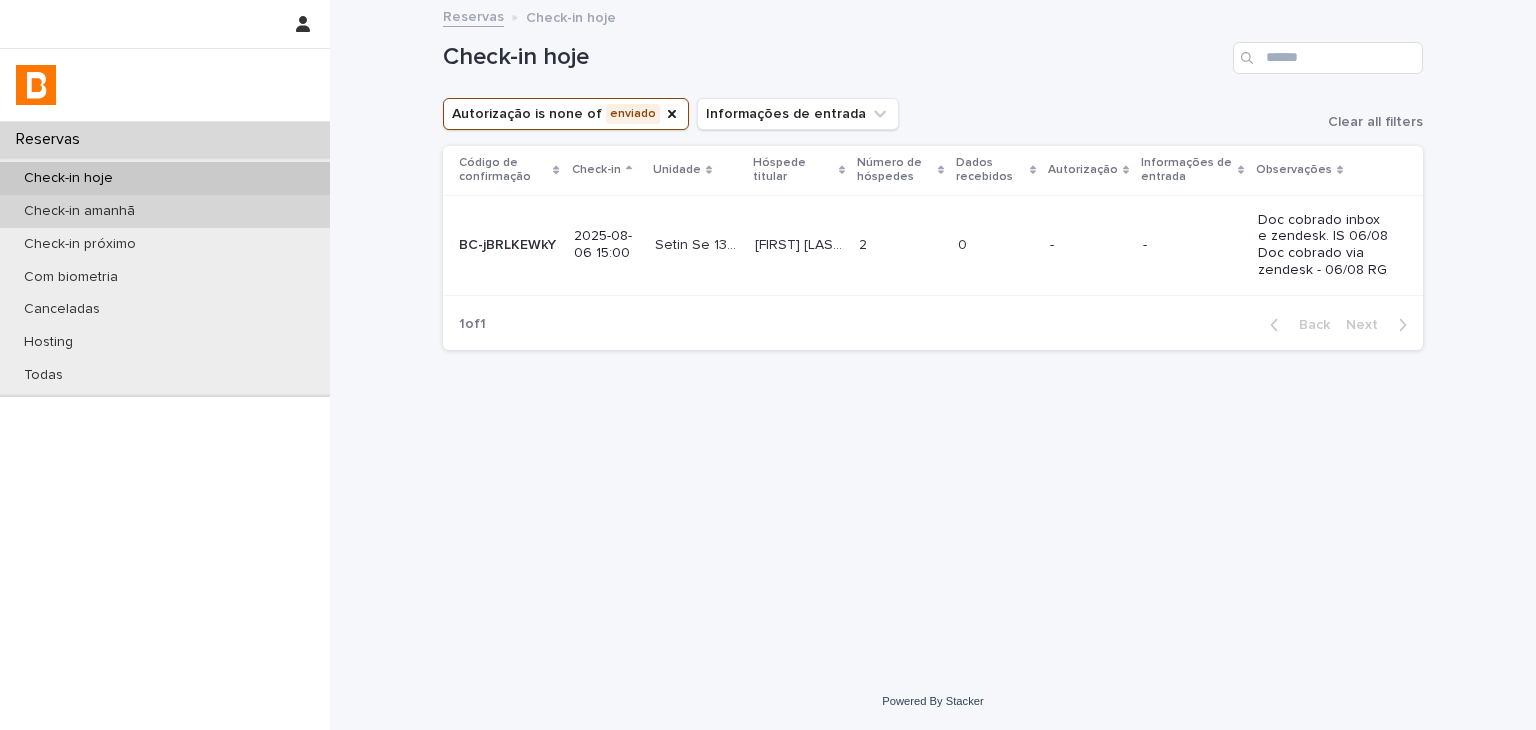 click on "Check-in amanhã" at bounding box center [165, 211] 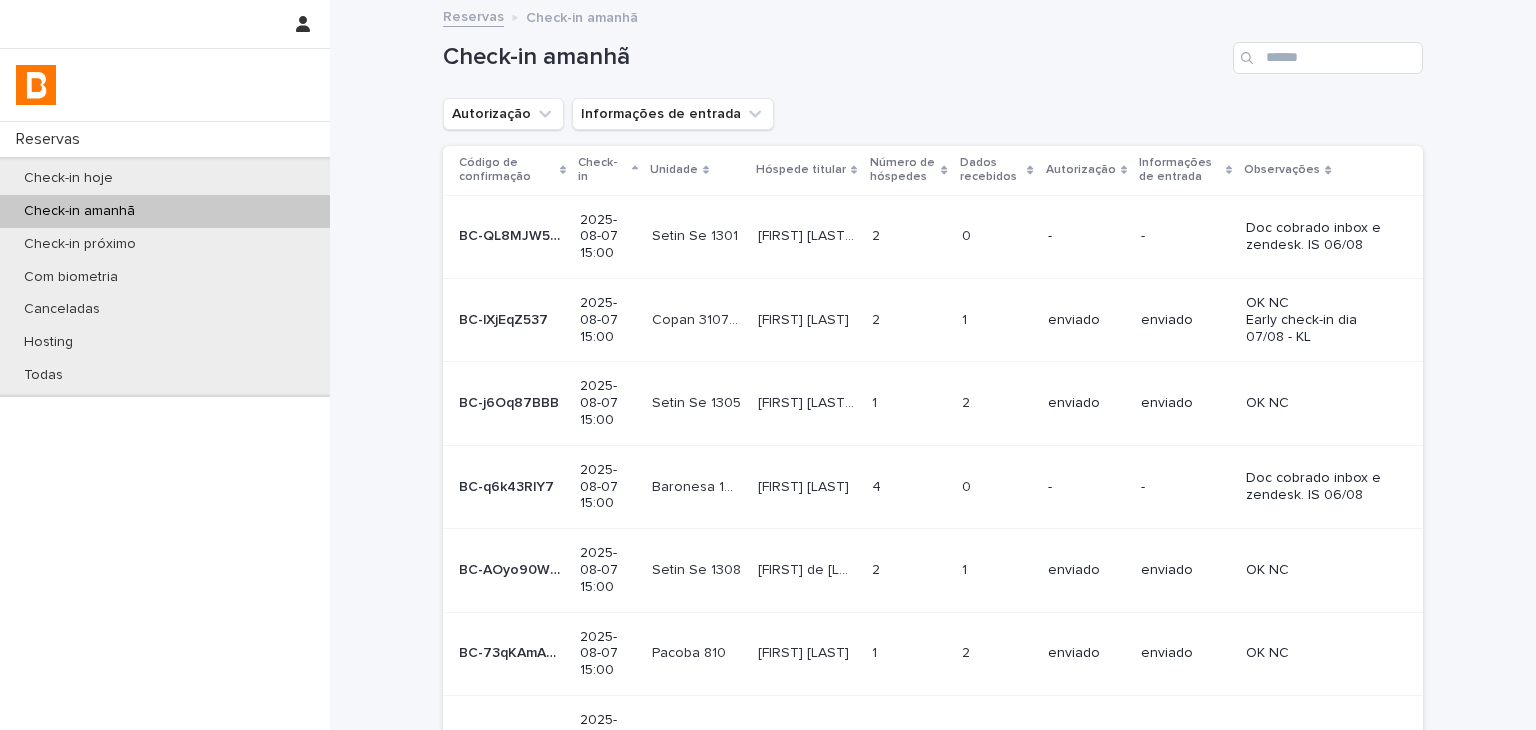 click on "Check-in amanhã" at bounding box center [933, 50] 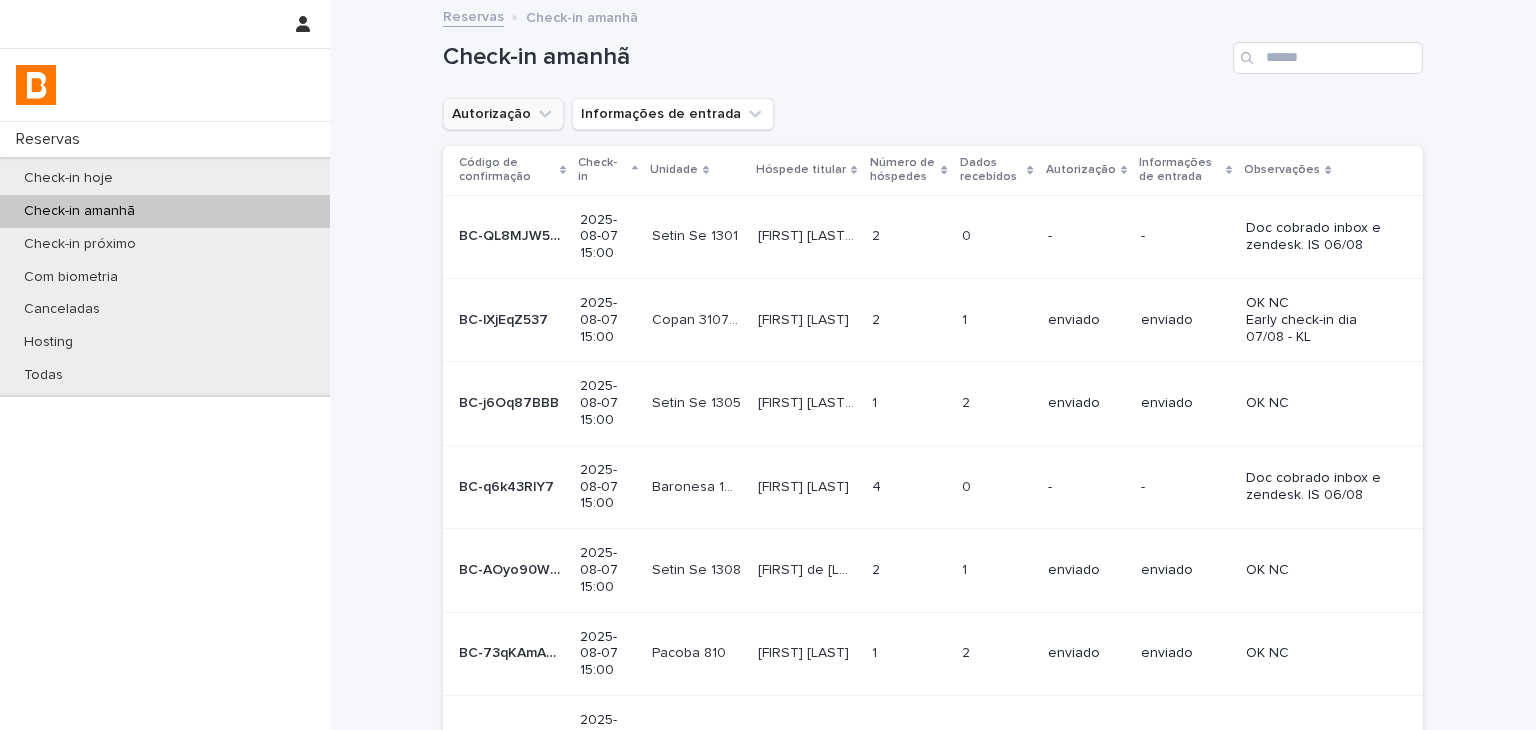 click 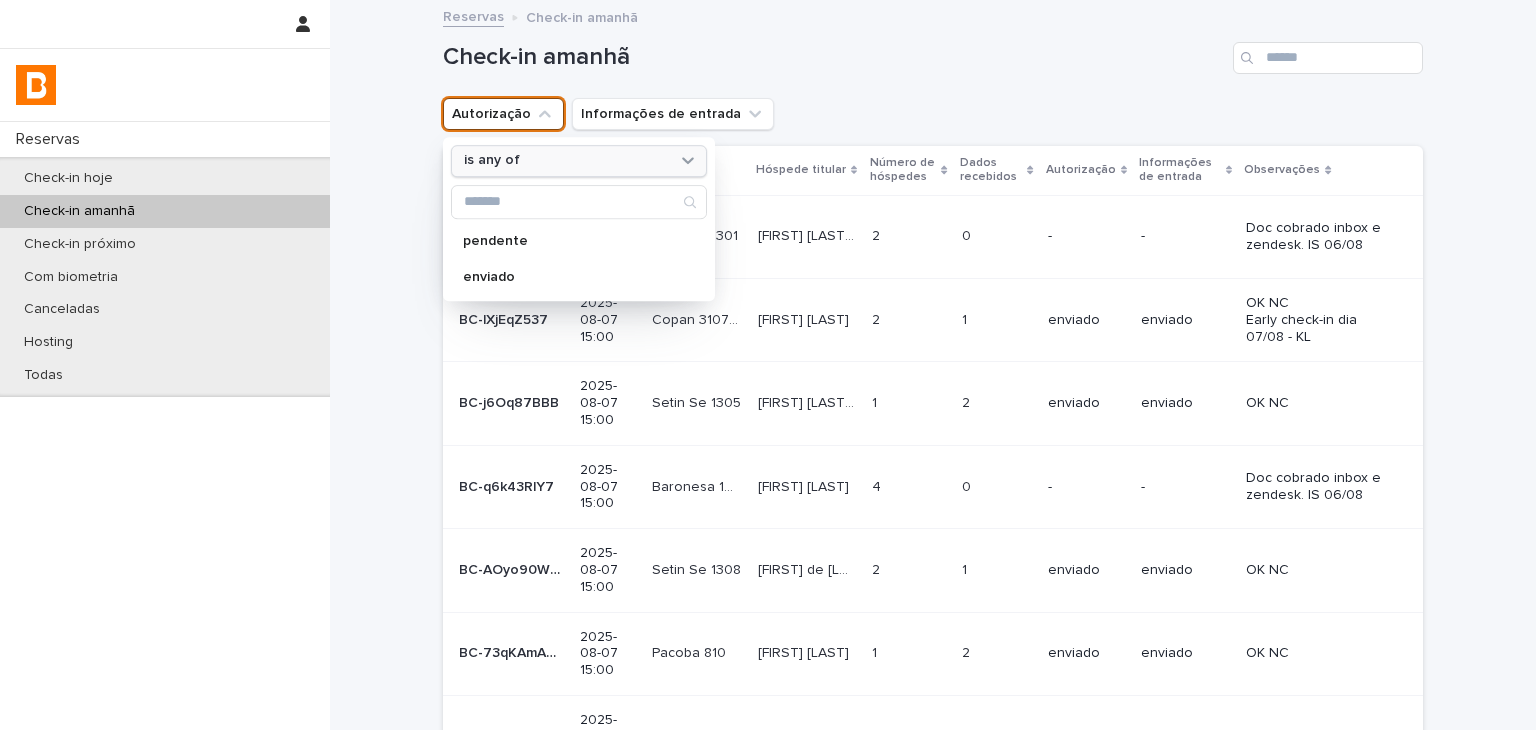 click on "is any of" at bounding box center (566, 161) 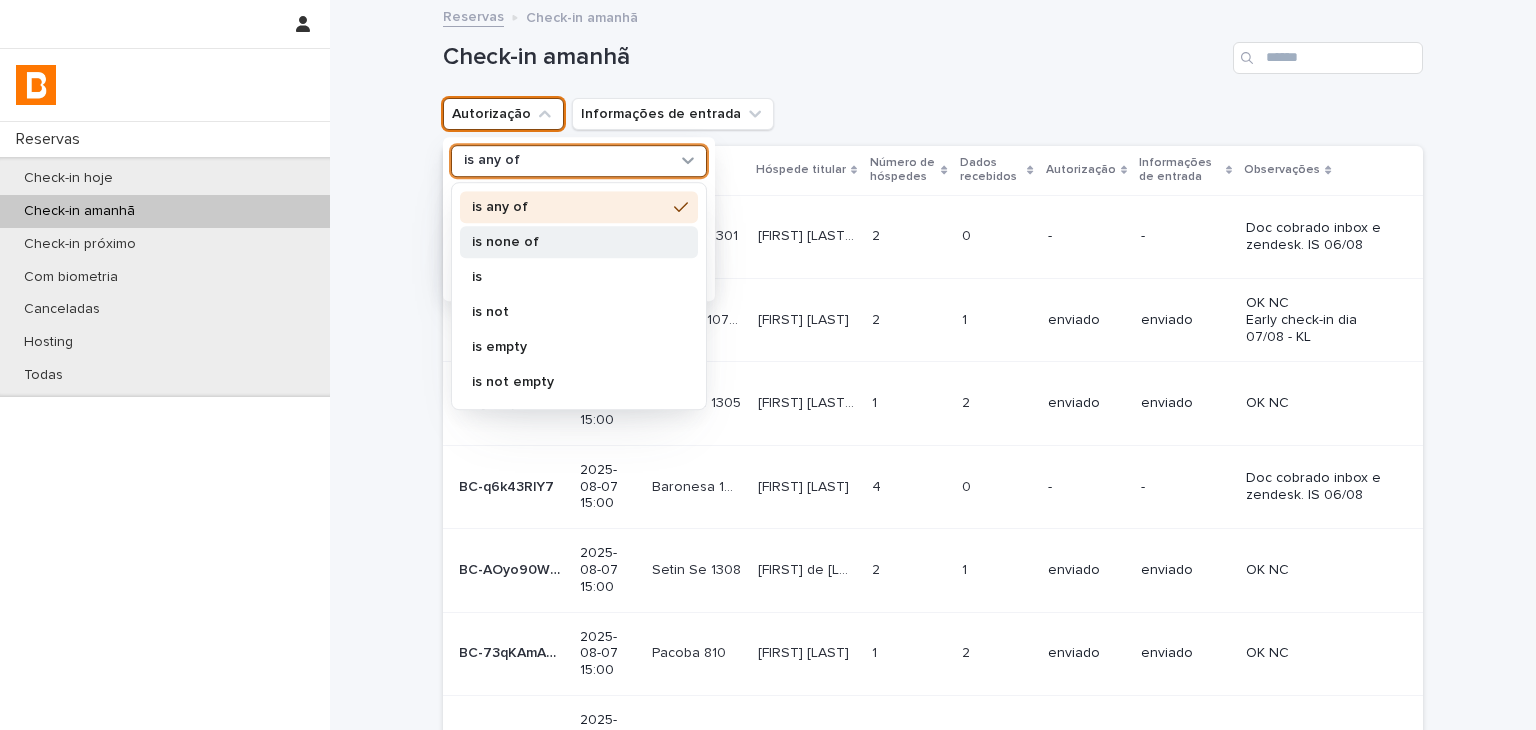 click on "is none of" at bounding box center [569, 242] 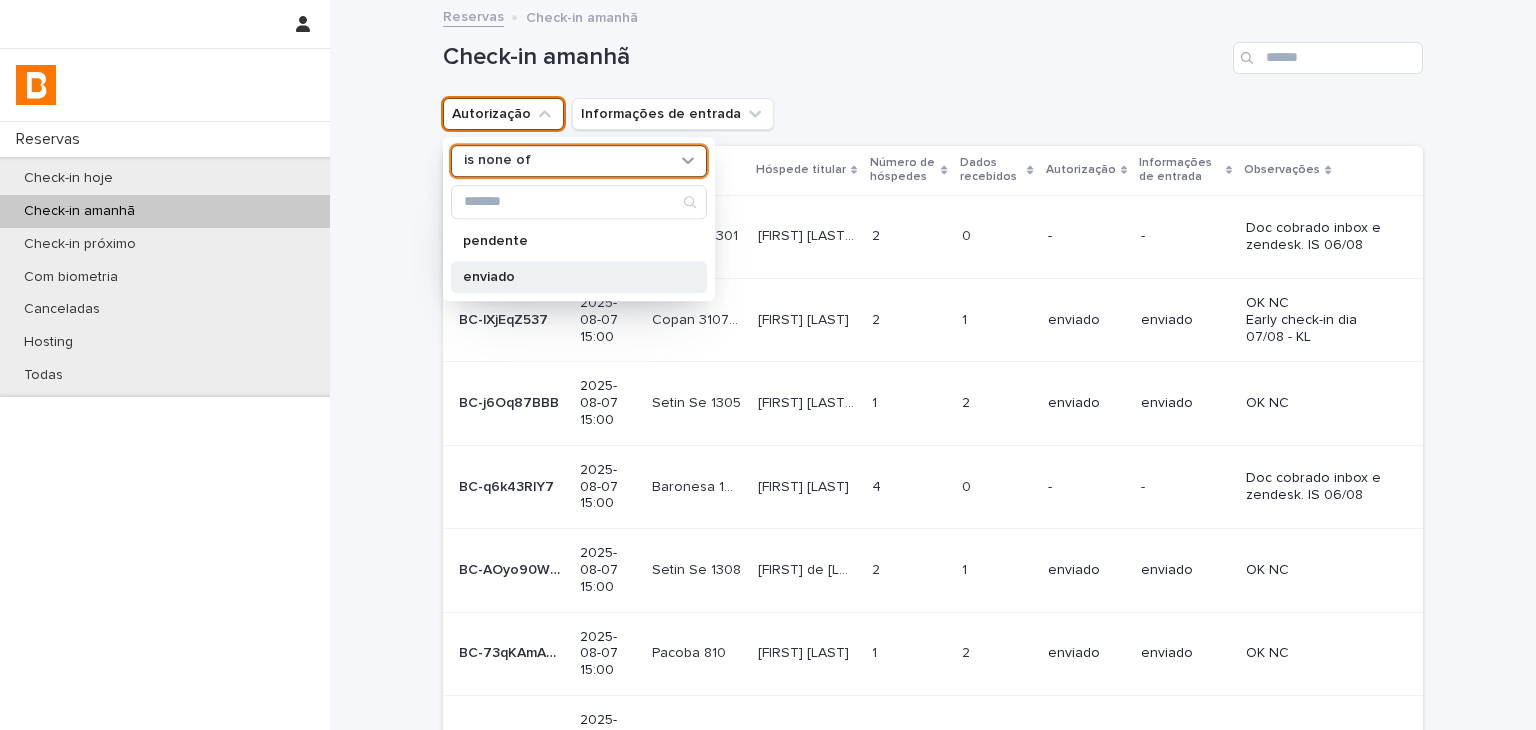 click on "enviado" at bounding box center [579, 277] 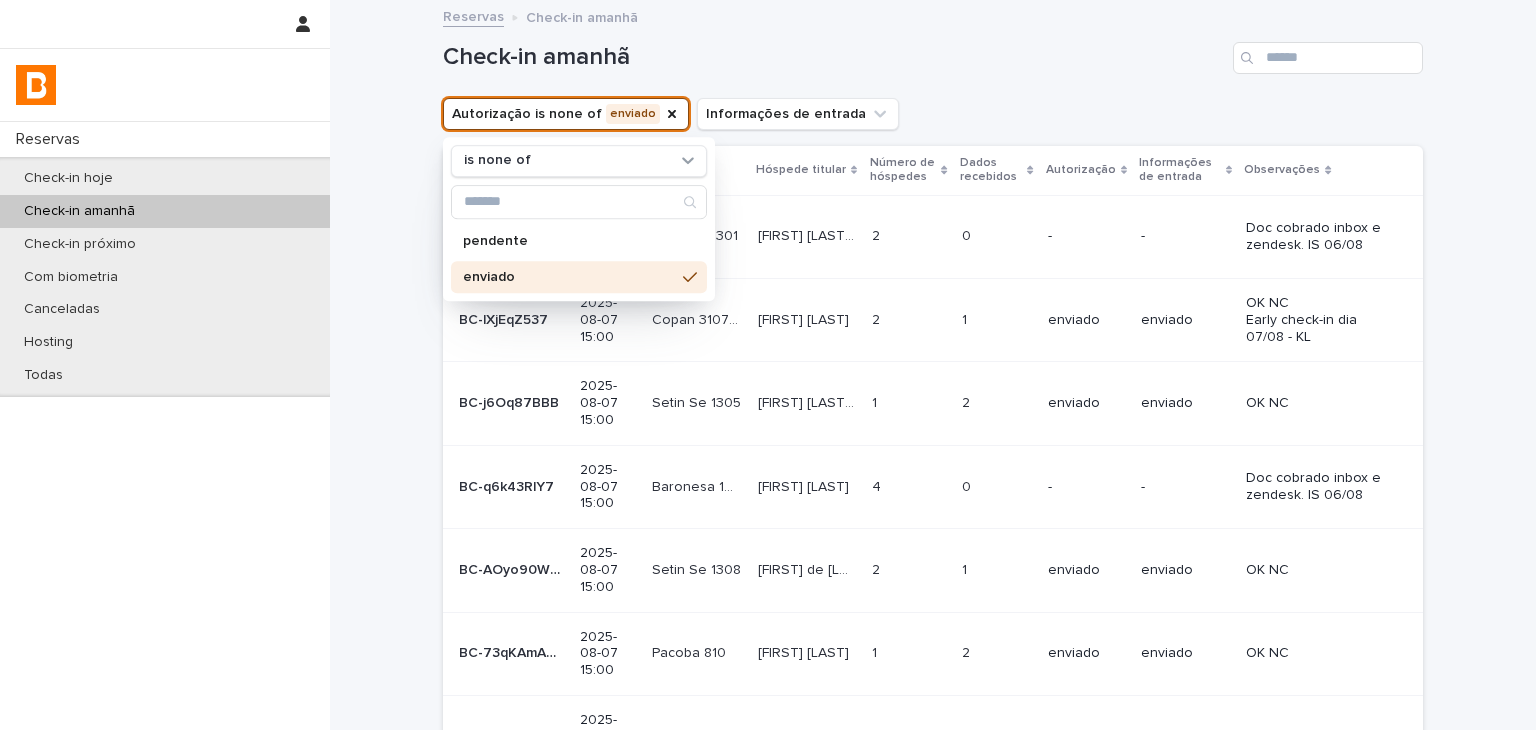 click on "Autorização is none of enviado is none of pendente enviado Informações de entrada" at bounding box center (933, 114) 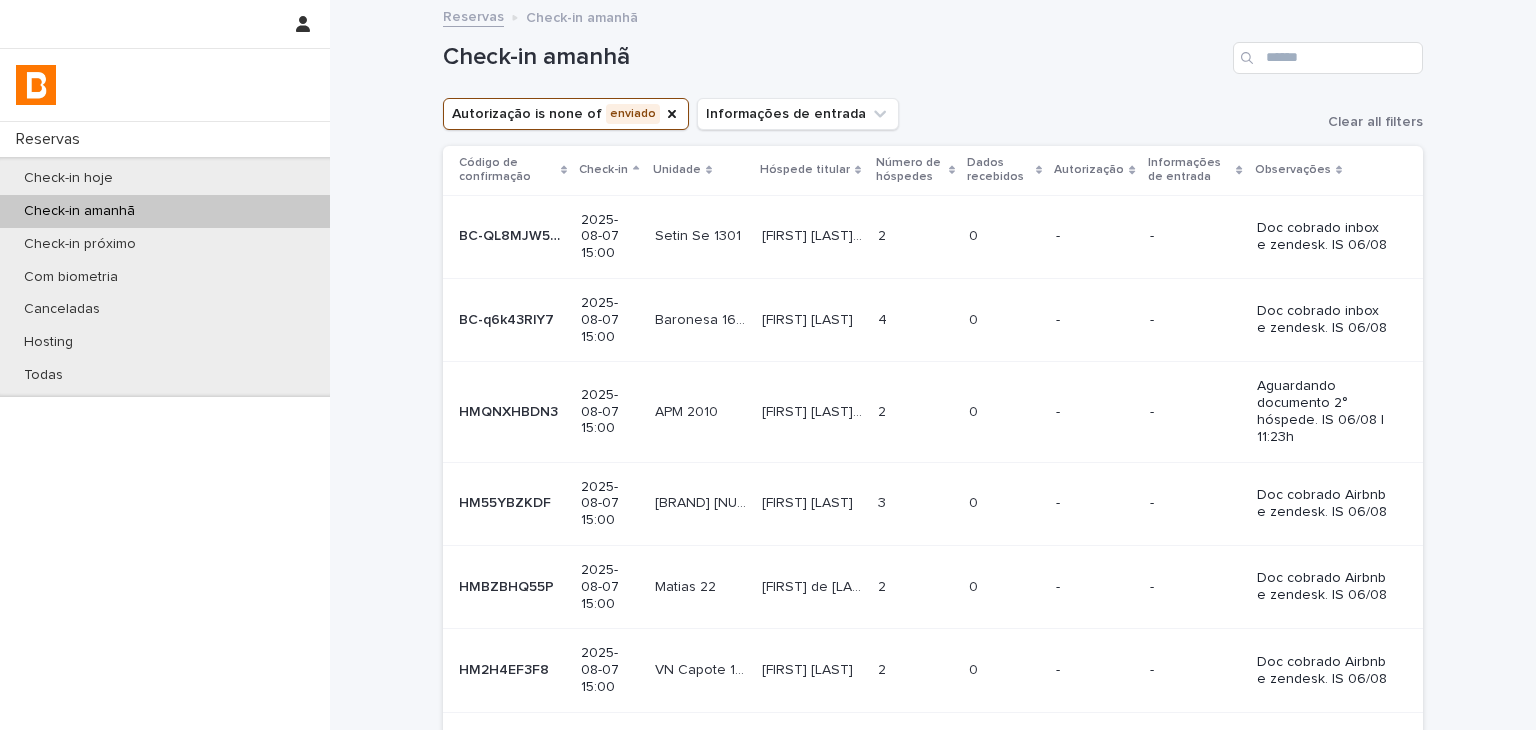 scroll, scrollTop: 300, scrollLeft: 0, axis: vertical 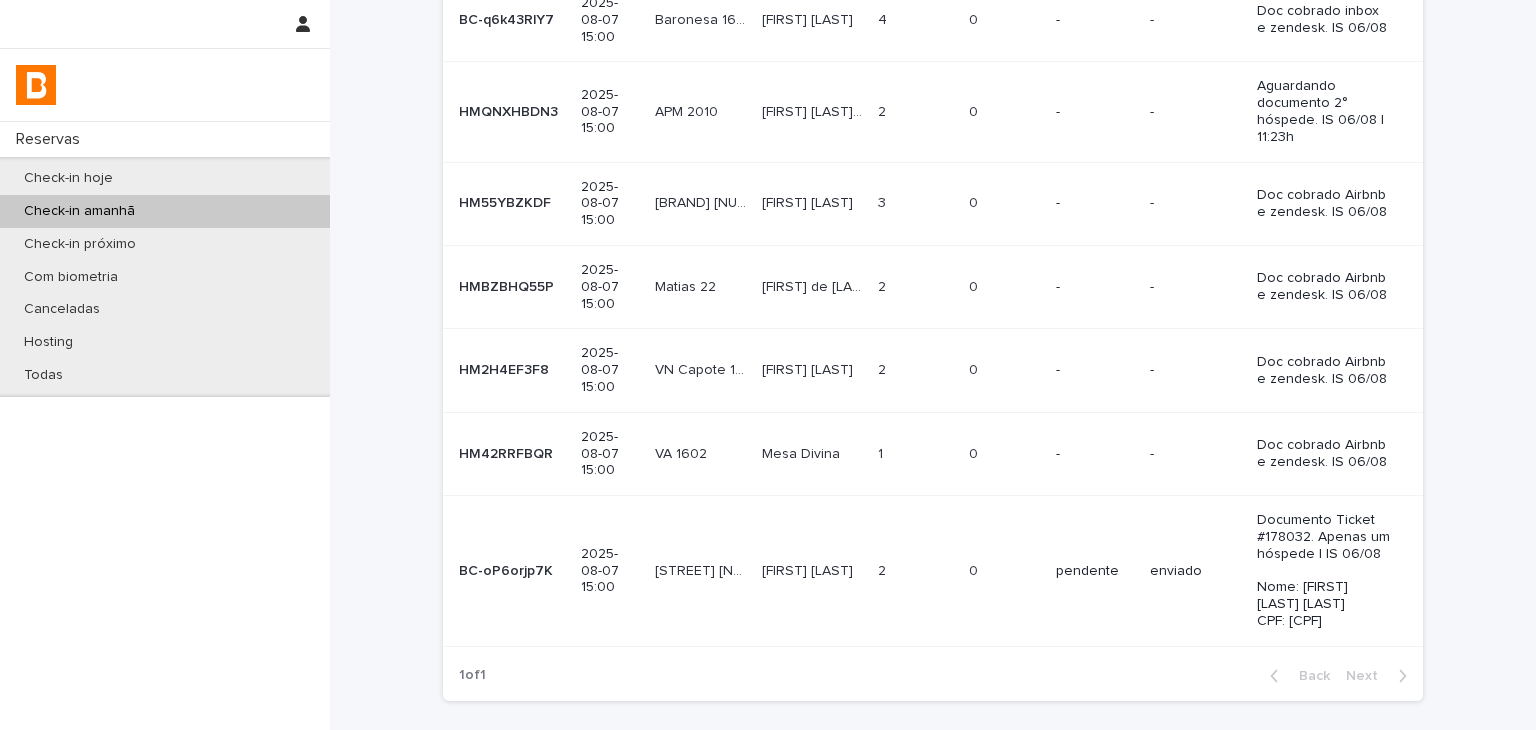 click on "Back Next" at bounding box center [1338, 676] 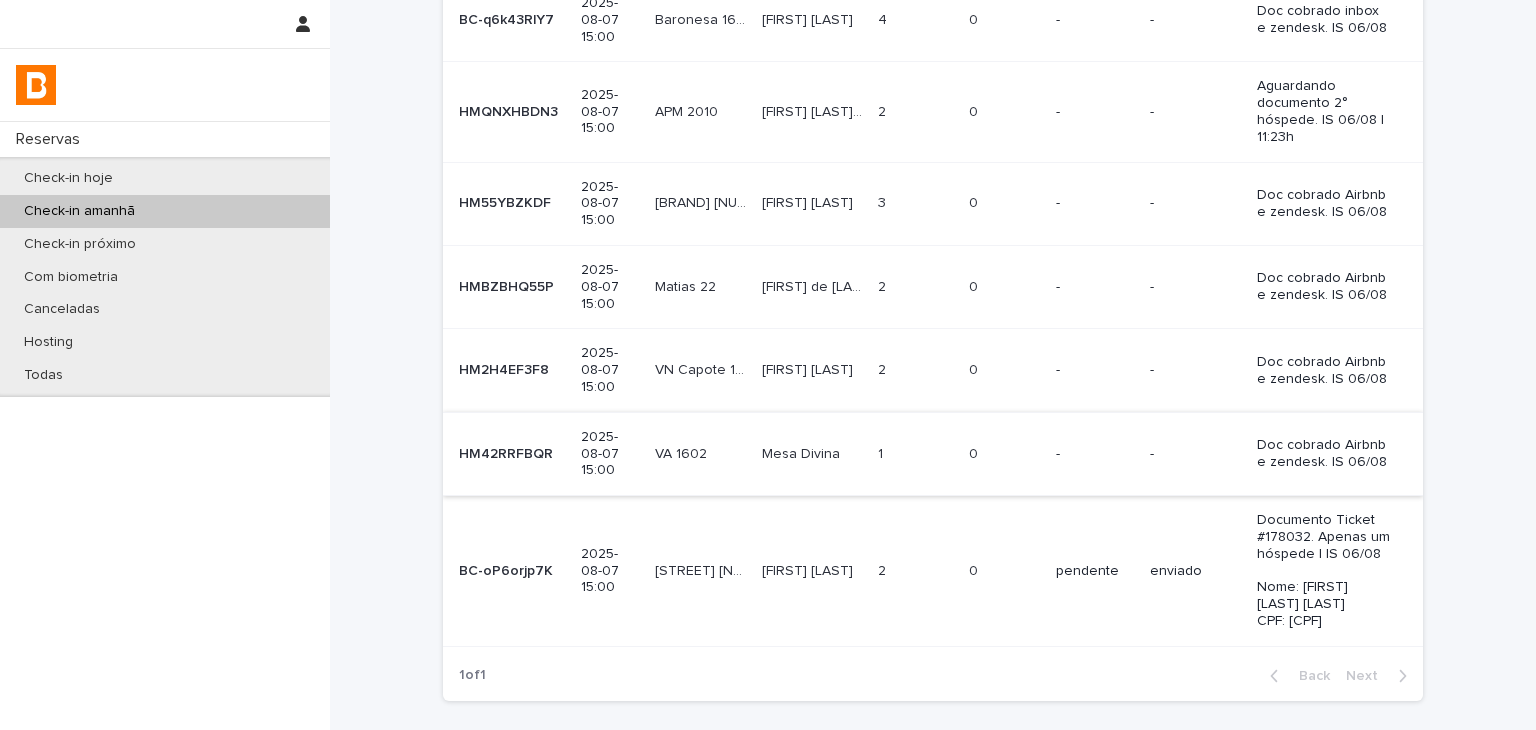 scroll, scrollTop: 340, scrollLeft: 0, axis: vertical 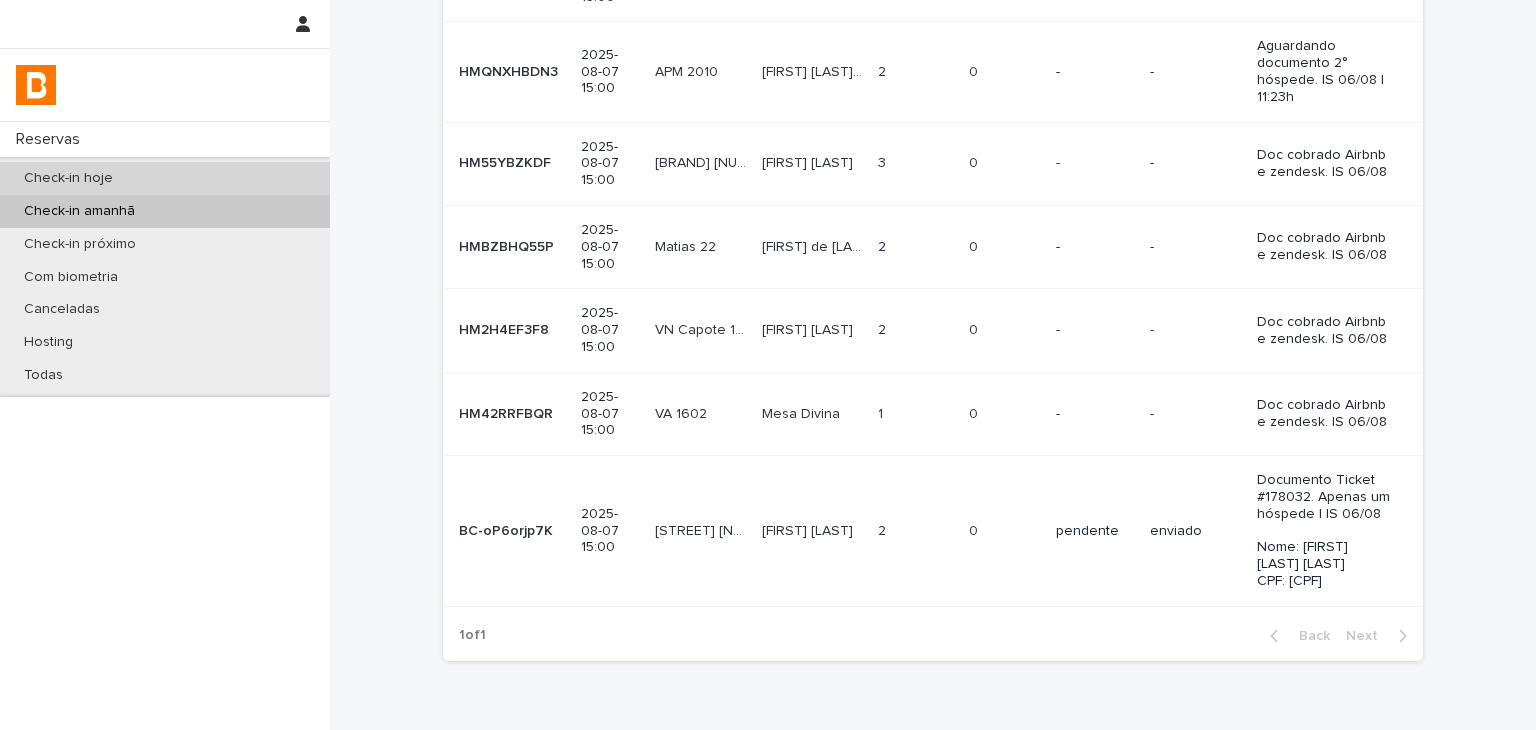 click on "Check-in hoje" at bounding box center (165, 178) 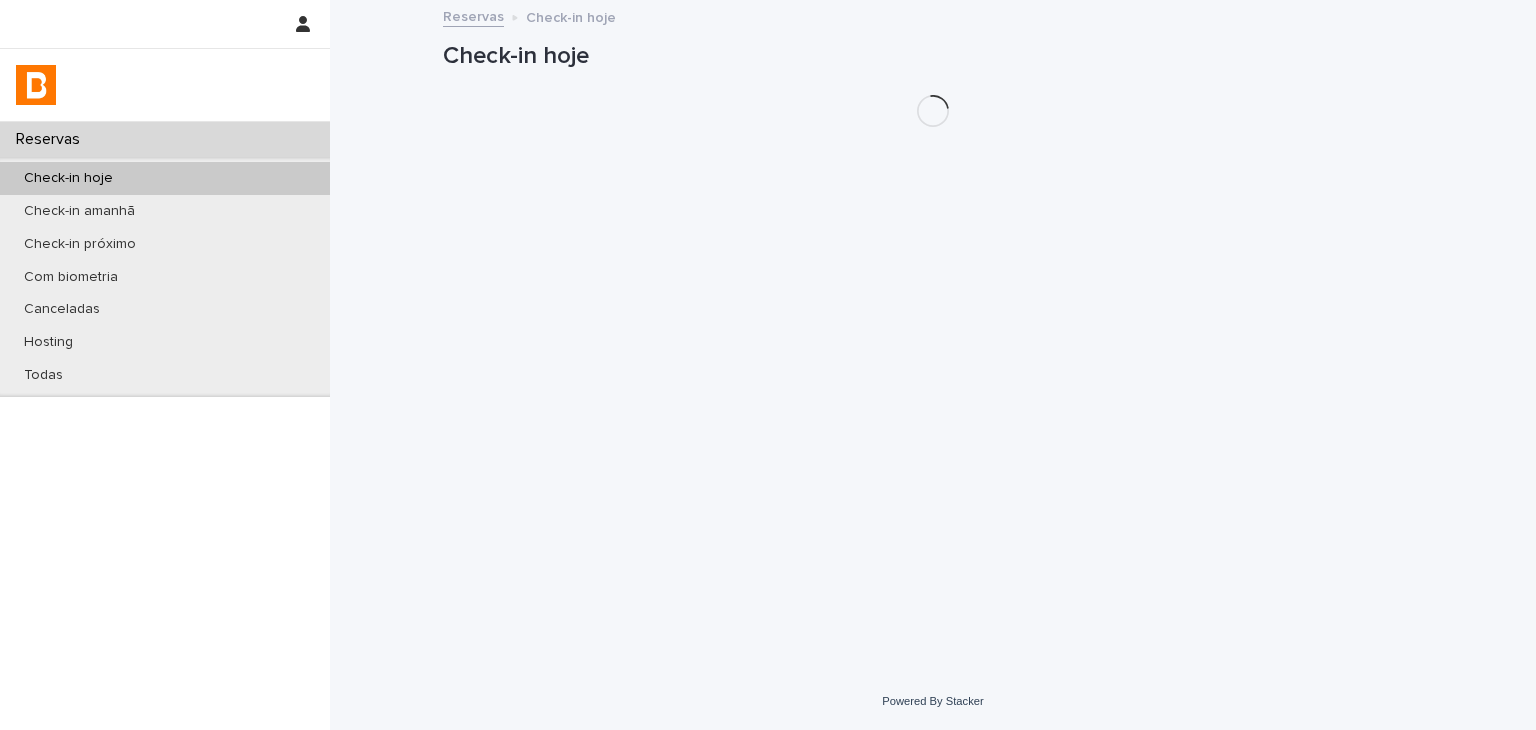 scroll, scrollTop: 0, scrollLeft: 0, axis: both 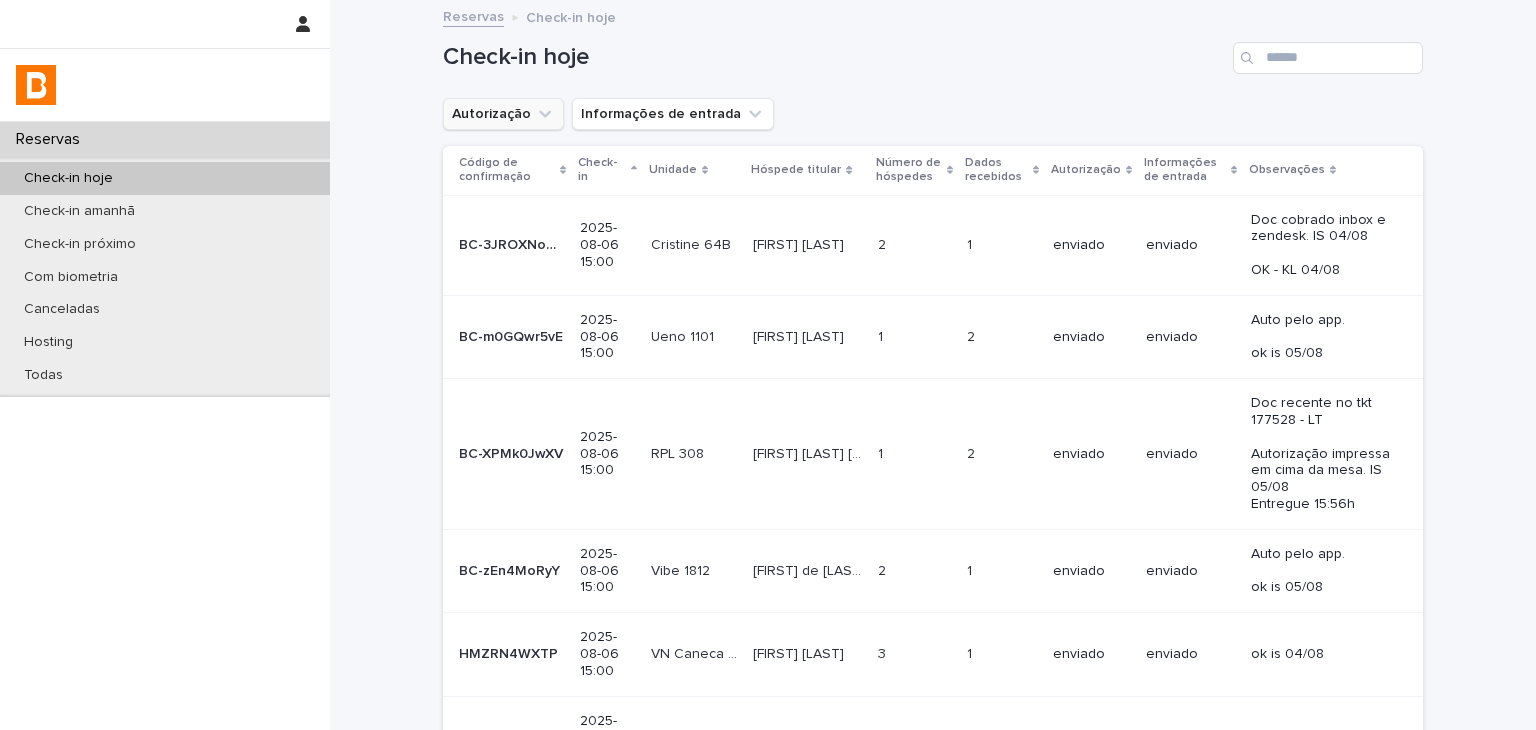 click on "Autorização" at bounding box center (503, 114) 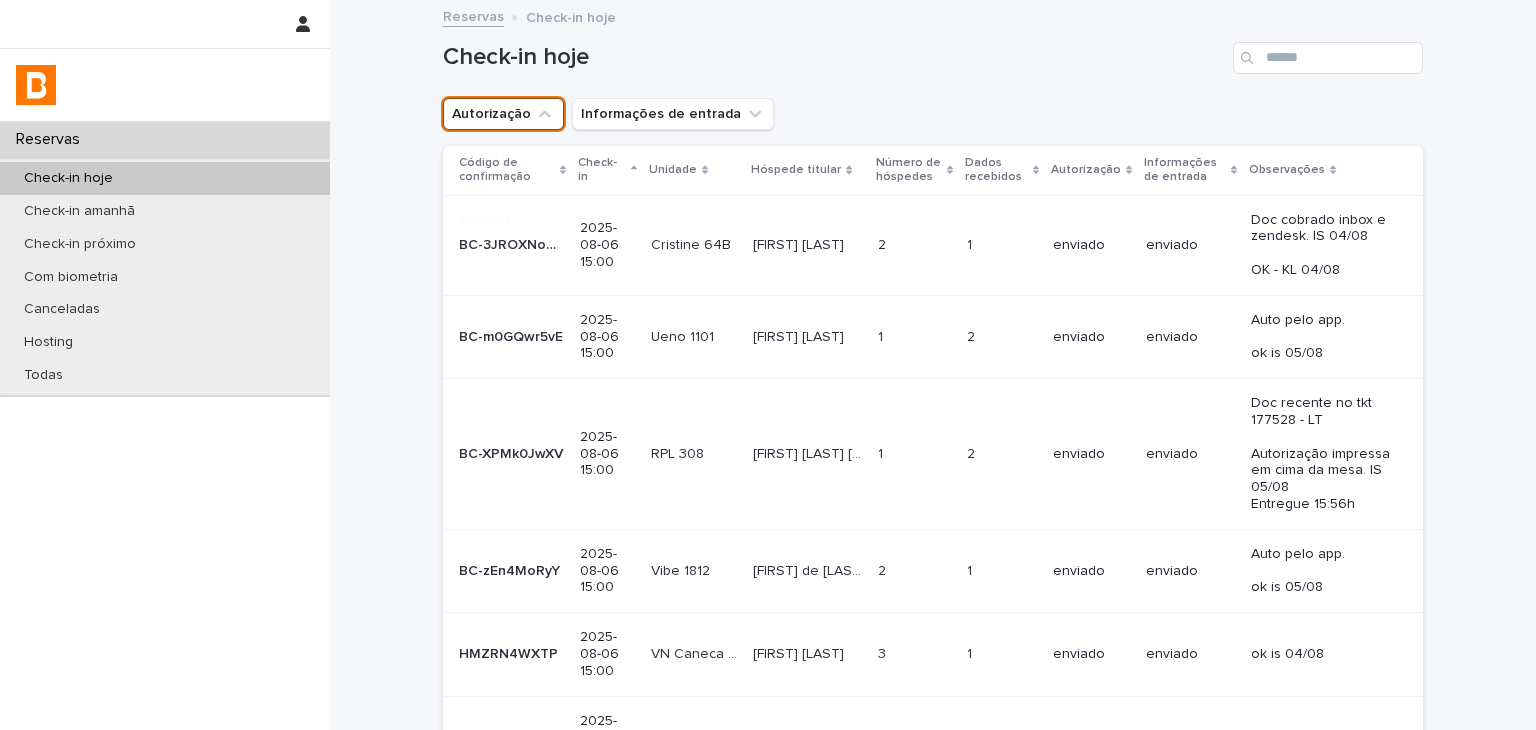 click on "is any of" at bounding box center (482, 156) 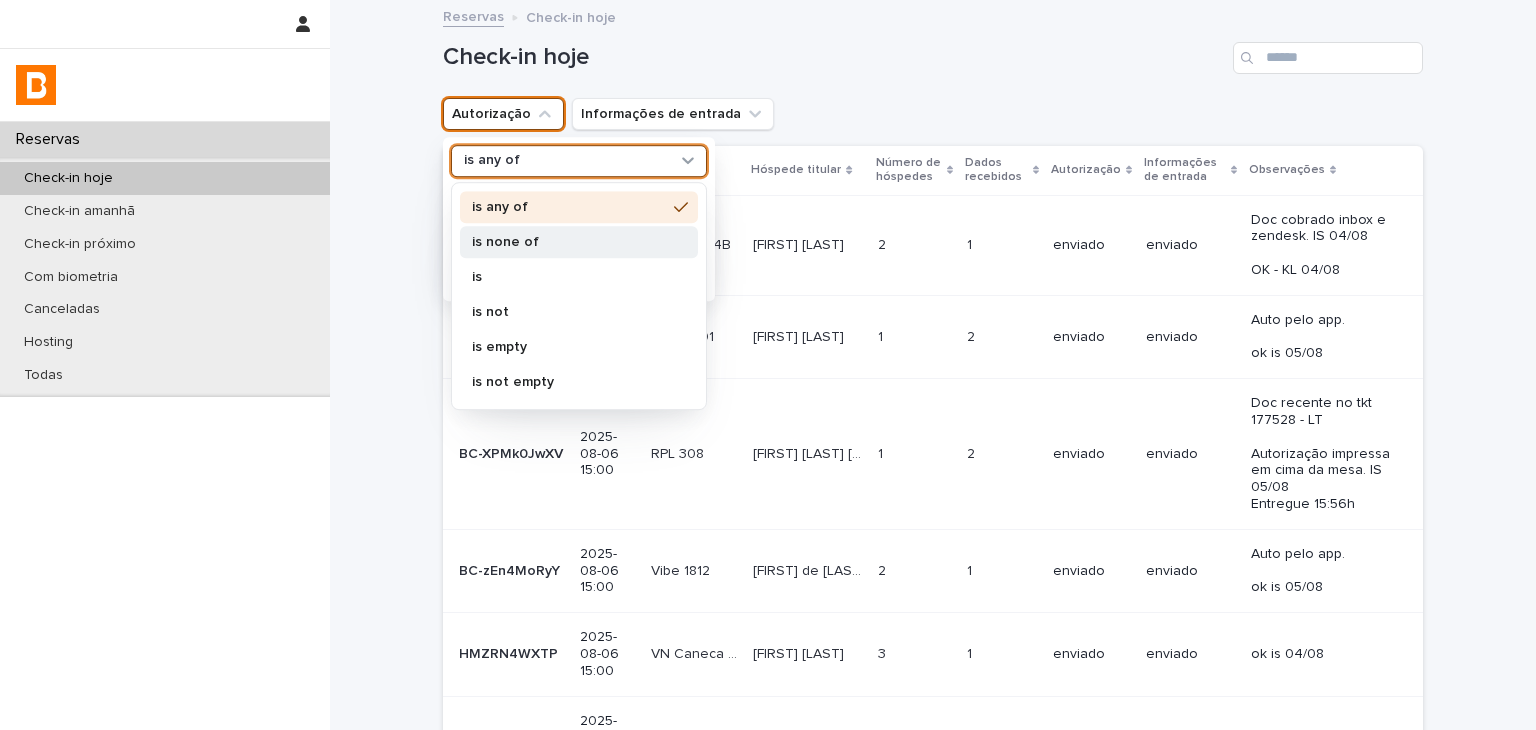 click on "is none of" at bounding box center (579, 242) 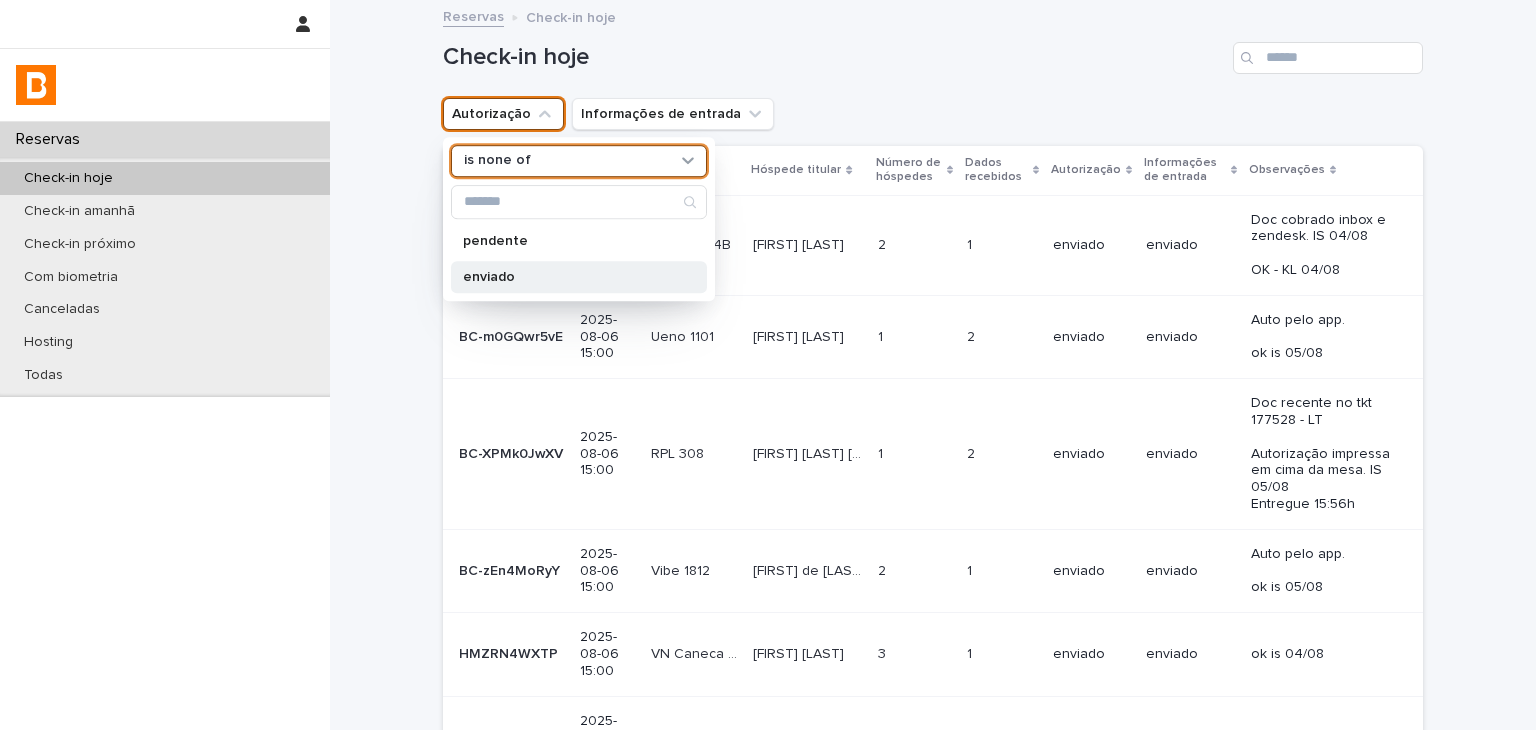 click on "enviado" at bounding box center (569, 277) 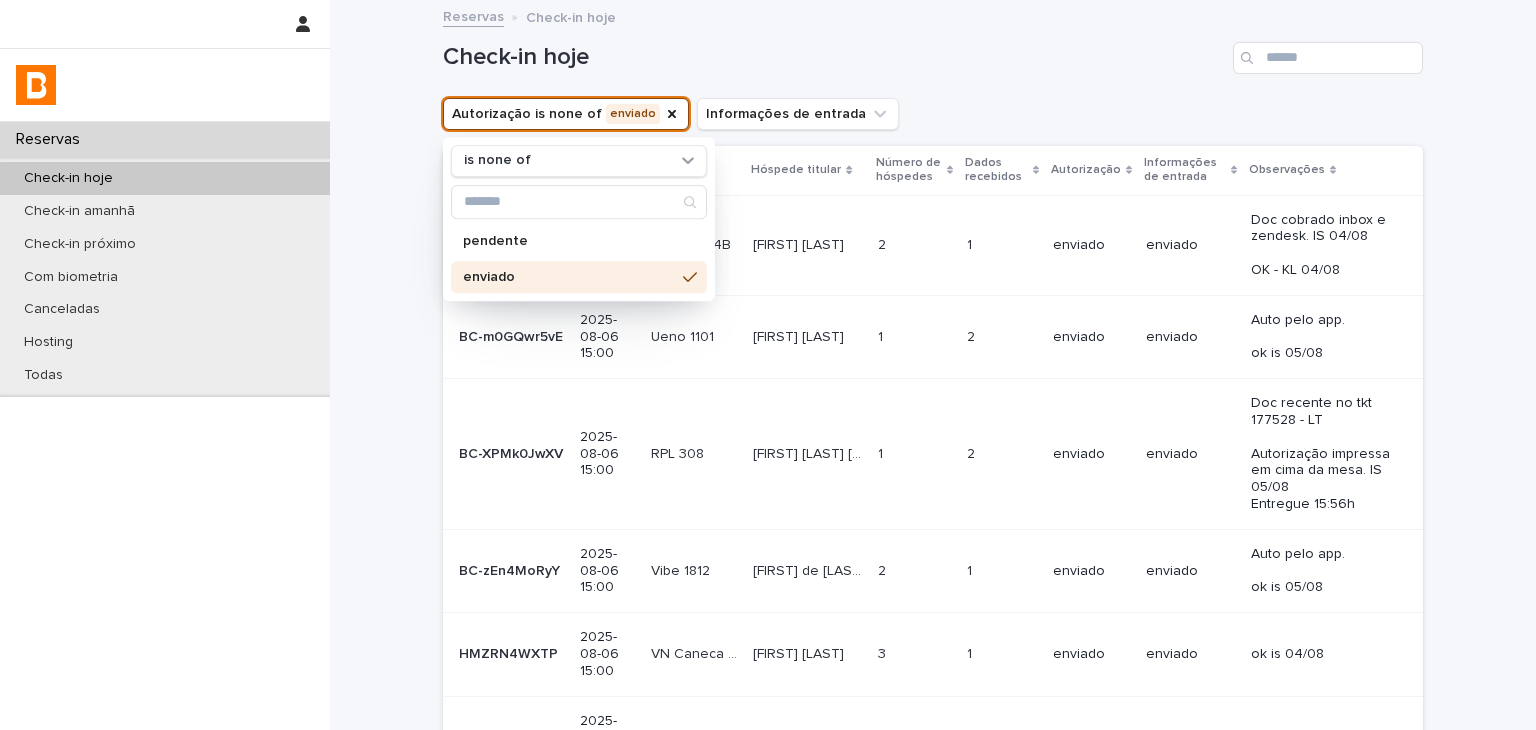 click on "Reservas Check-in hoje" at bounding box center (933, 18) 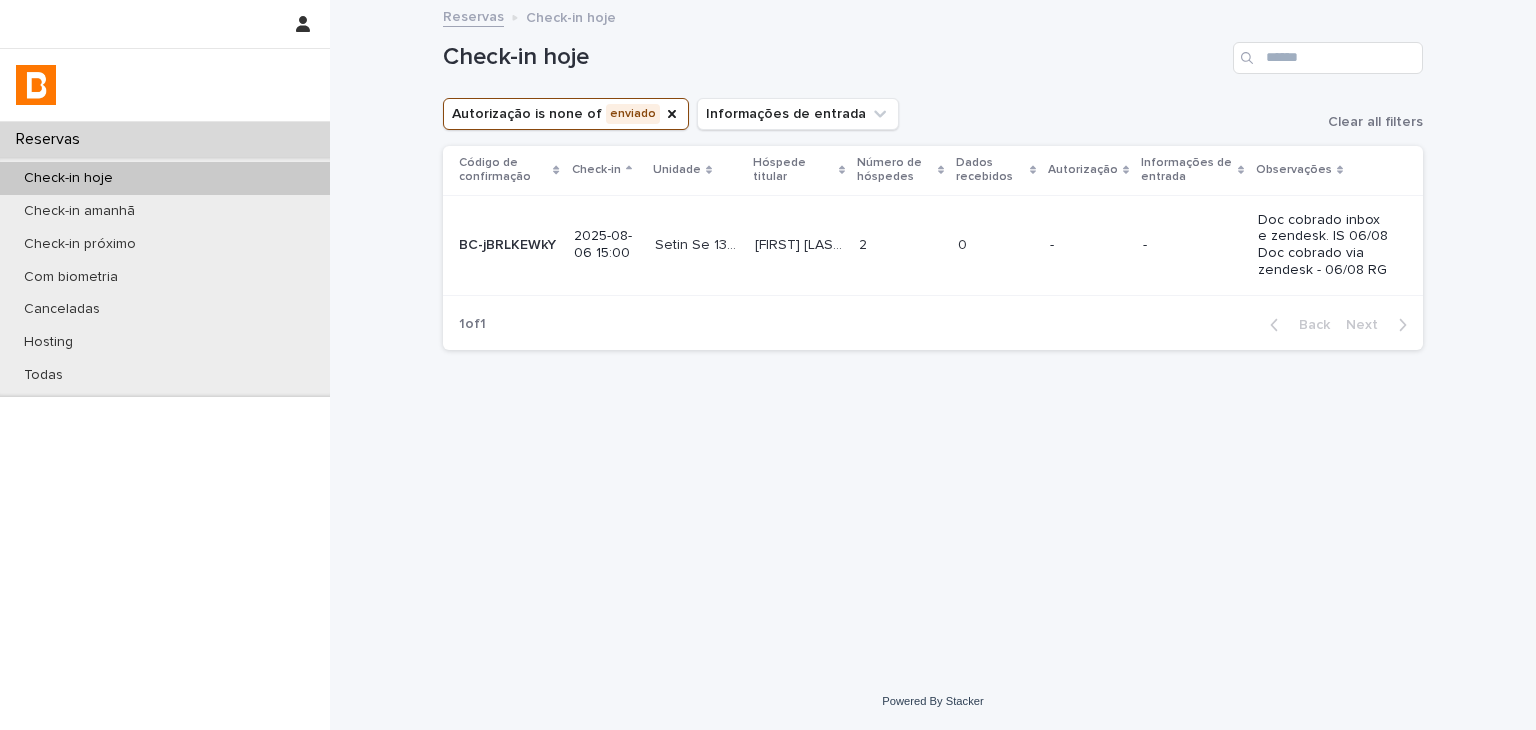 scroll, scrollTop: 0, scrollLeft: 0, axis: both 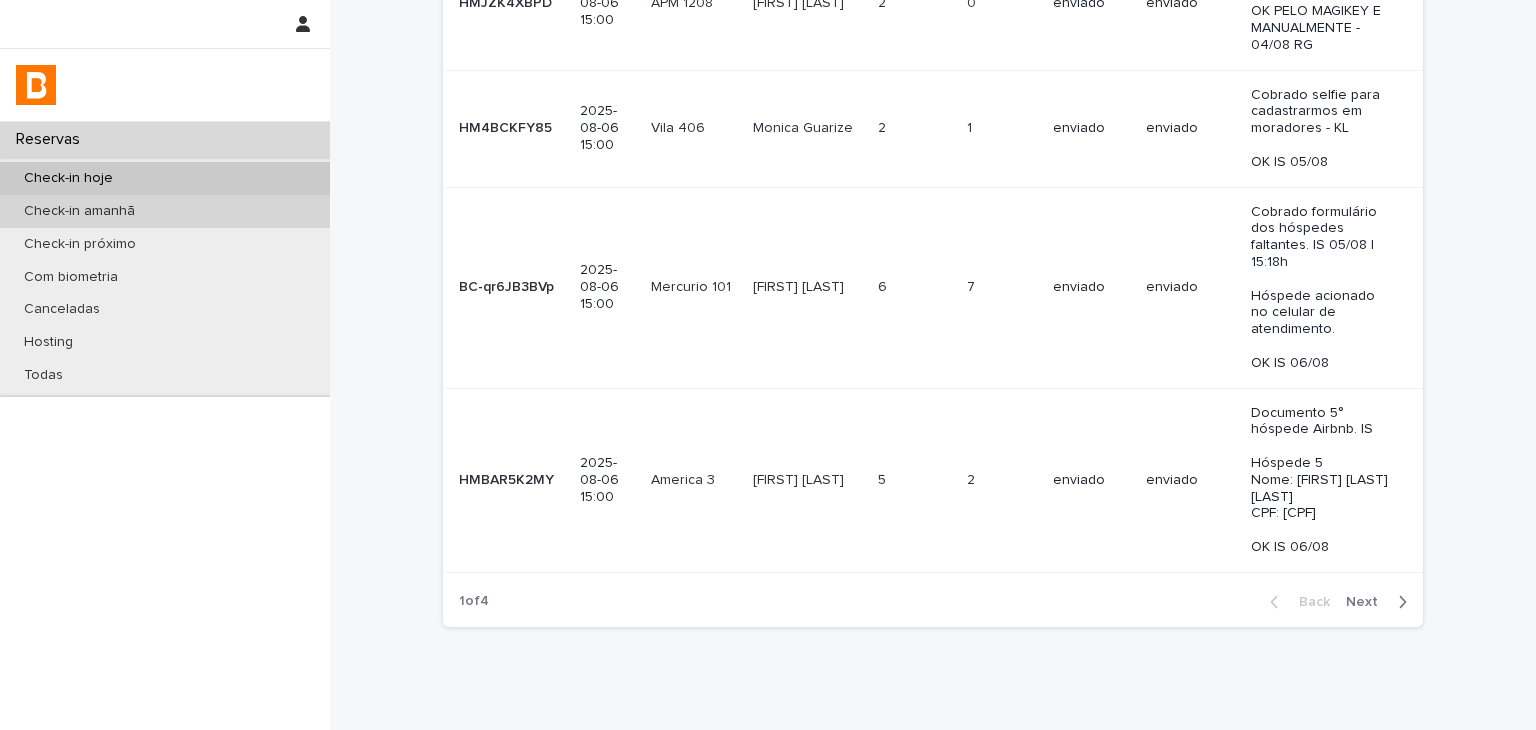 click on "Check-in amanhã" at bounding box center [165, 211] 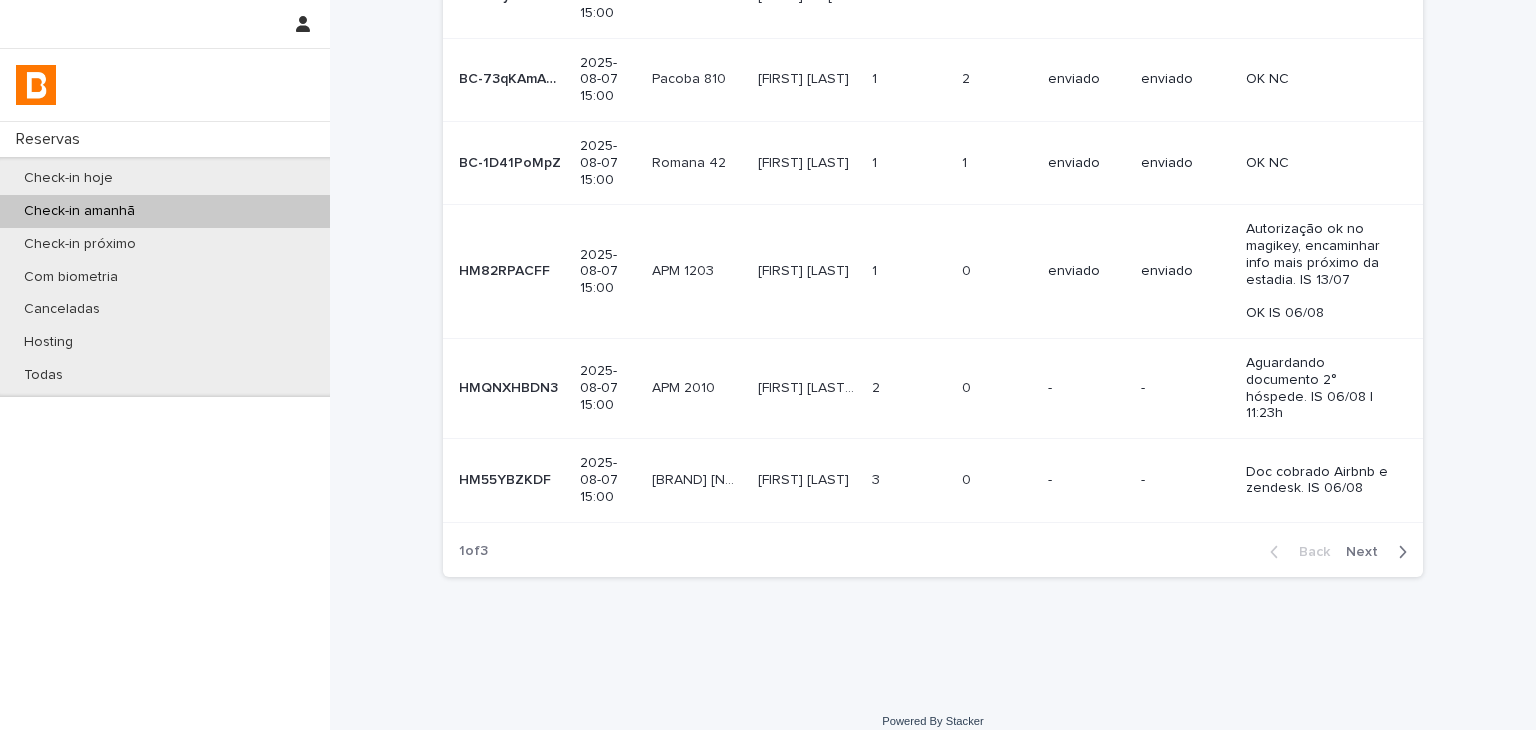scroll, scrollTop: 174, scrollLeft: 0, axis: vertical 